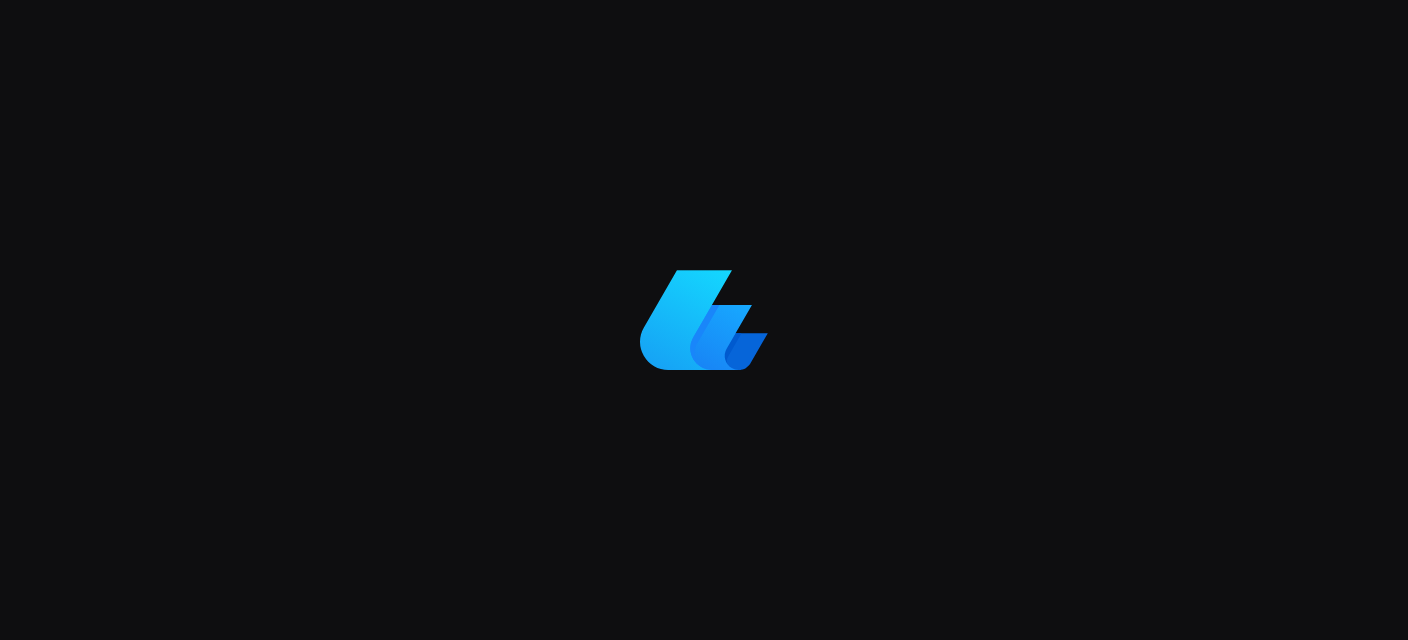 scroll, scrollTop: 0, scrollLeft: 0, axis: both 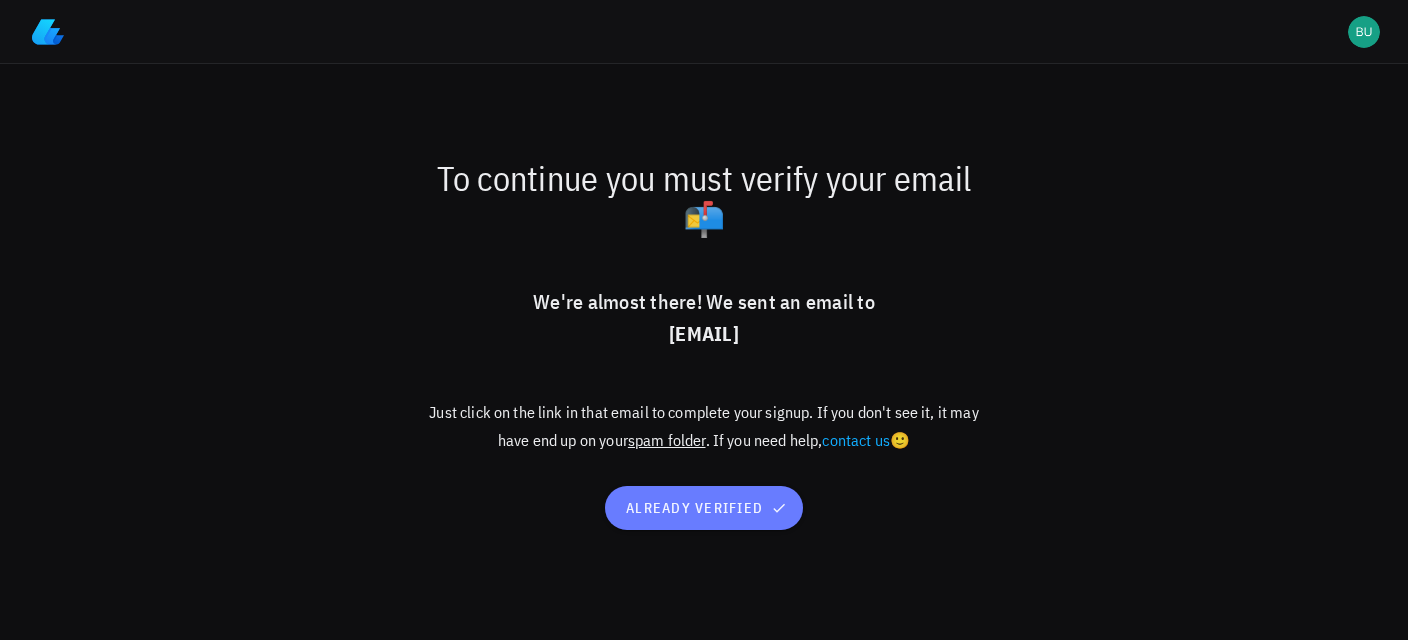 drag, startPoint x: 694, startPoint y: 516, endPoint x: 620, endPoint y: 463, distance: 91.02197 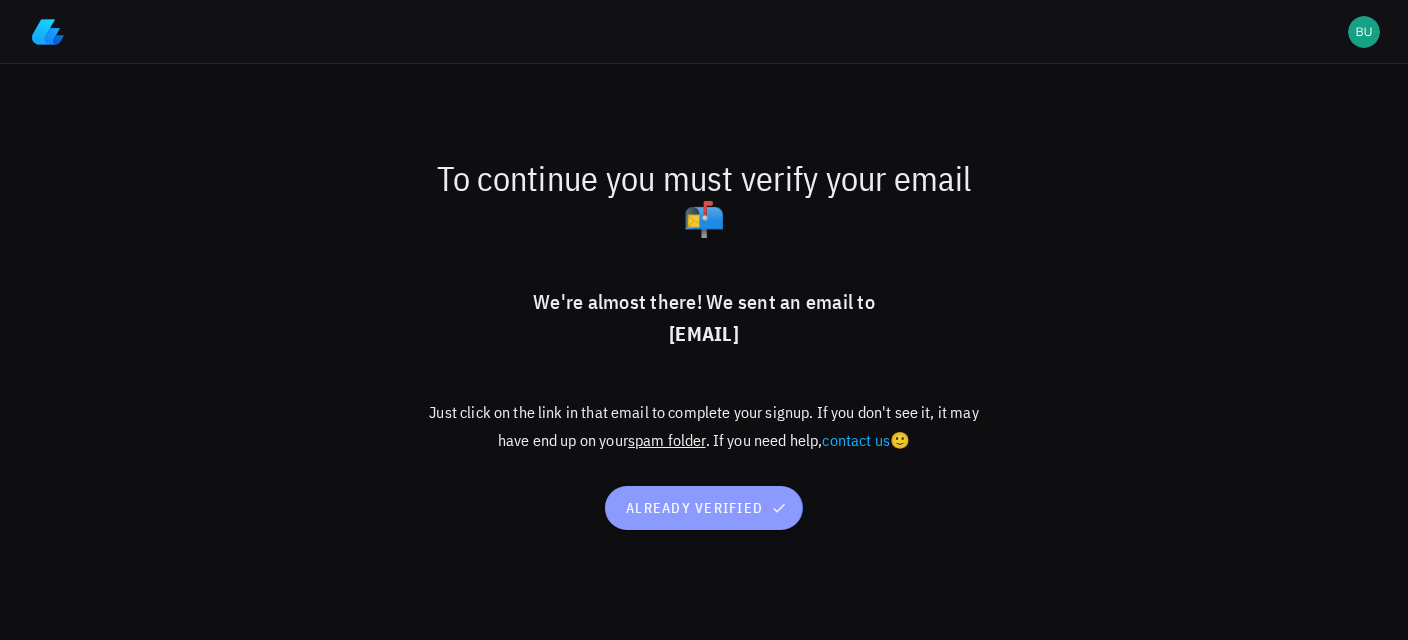 click on "already verified" at bounding box center (704, 508) 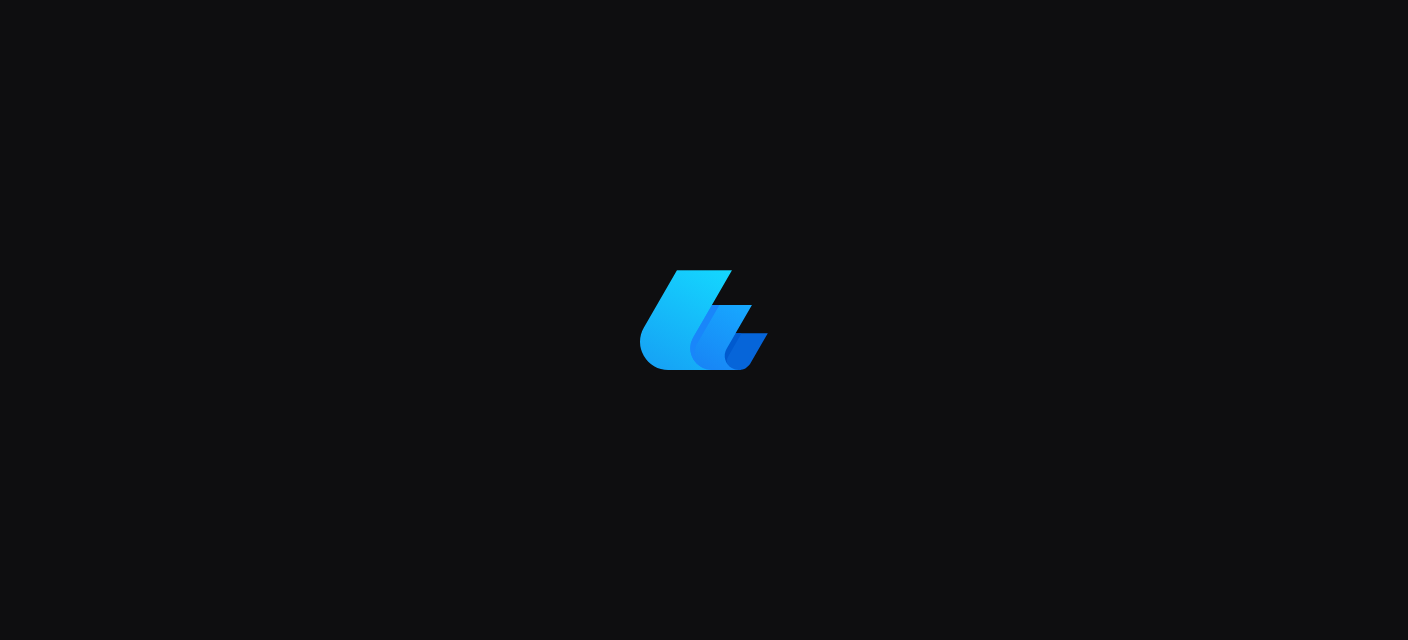 scroll, scrollTop: 0, scrollLeft: 0, axis: both 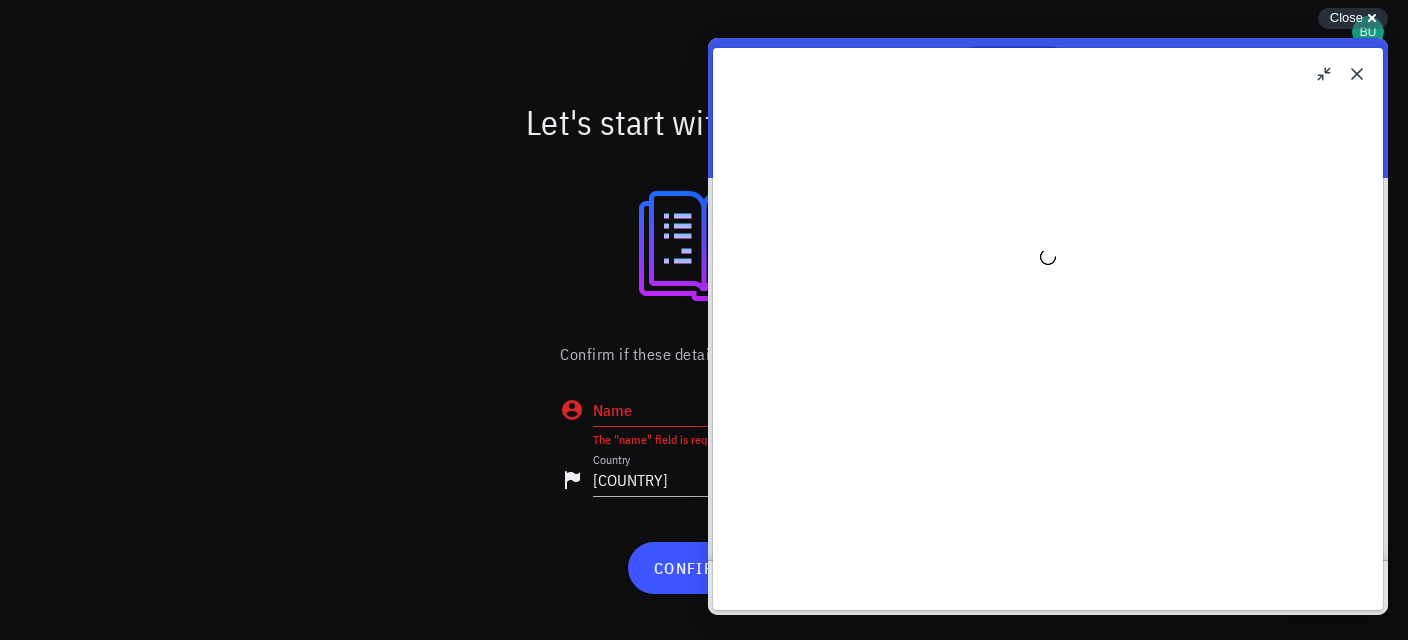 click at bounding box center [704, 246] 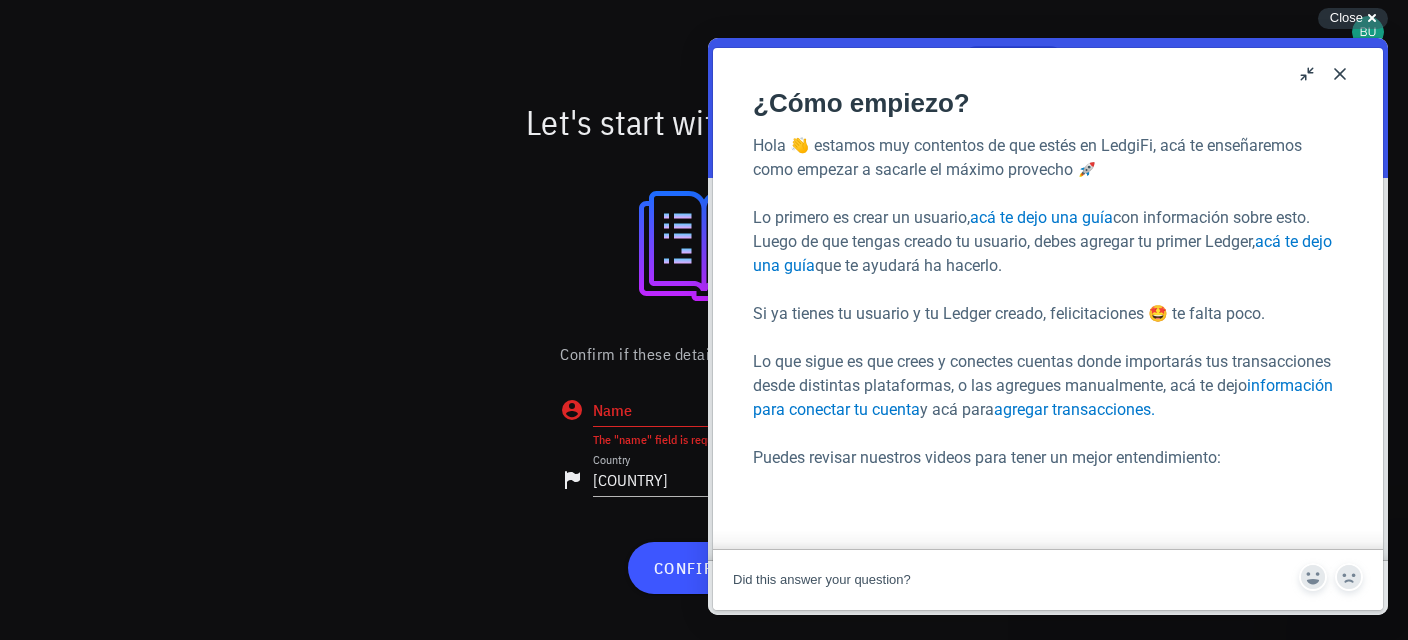scroll, scrollTop: 126, scrollLeft: 0, axis: vertical 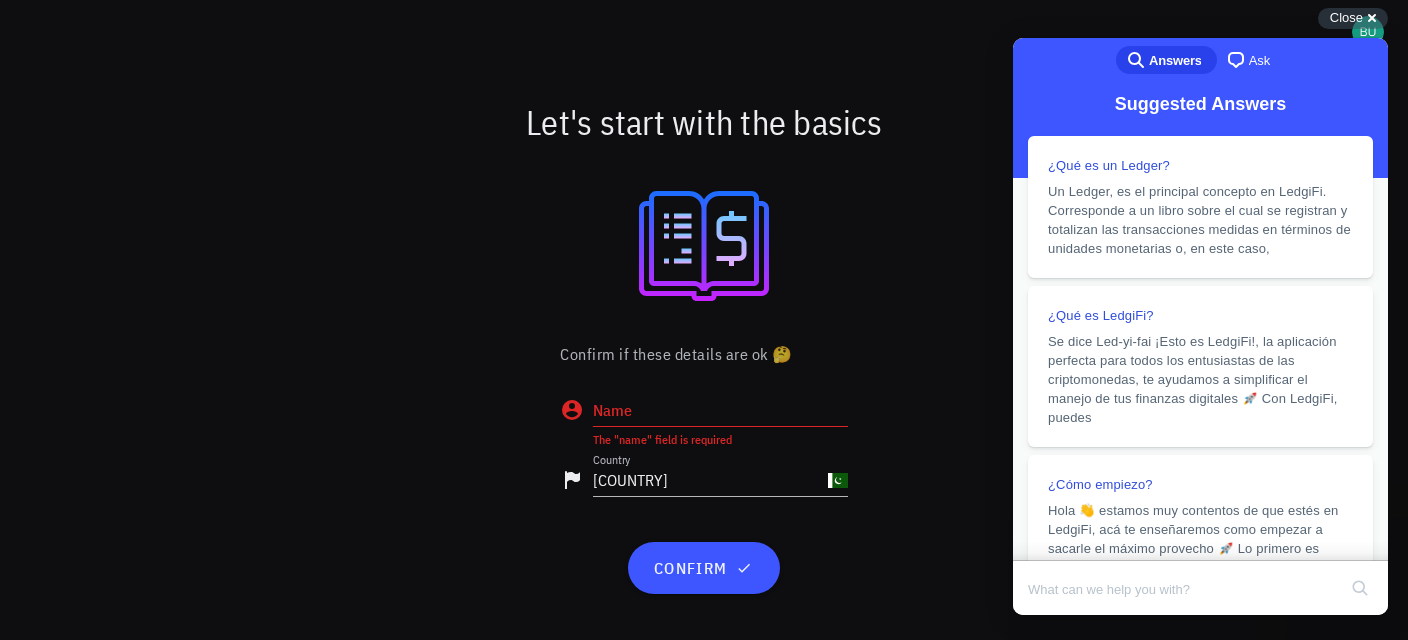 click on "Let's start with the basics
Confirm if these details are ok 🤔   Name The "name" field is required   Country Pakistan
confirm" at bounding box center (704, 352) 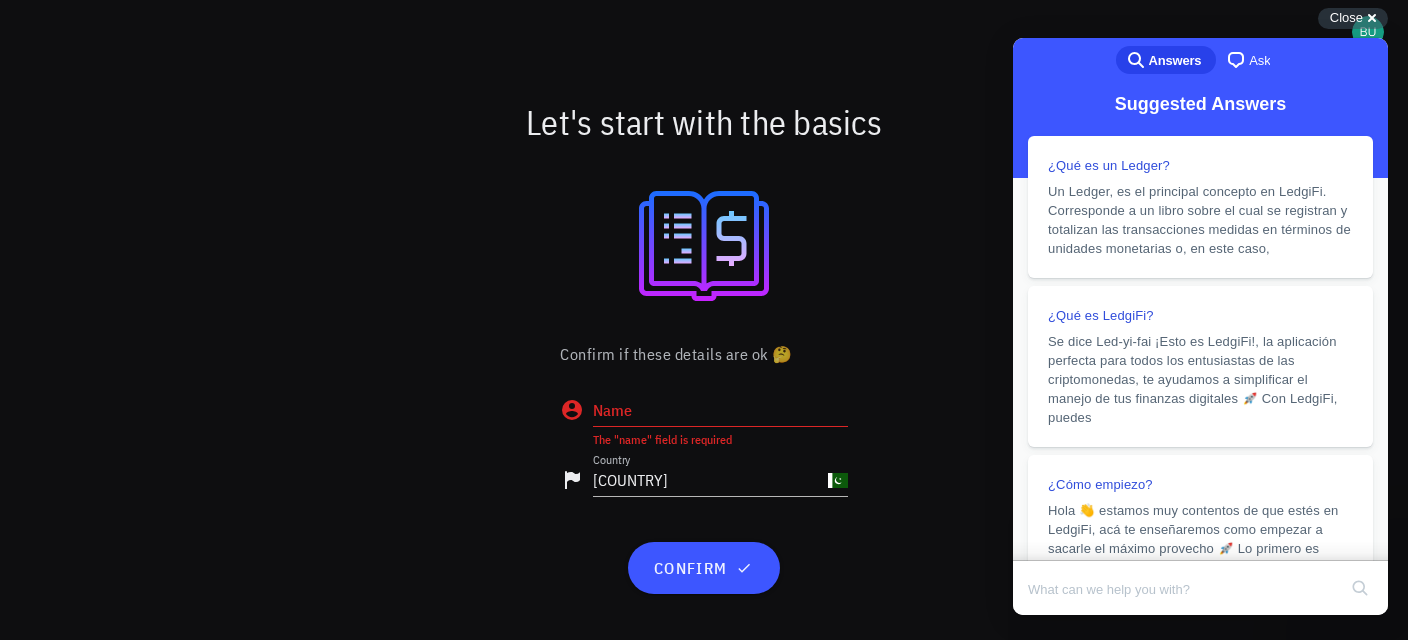 click at bounding box center (704, 246) 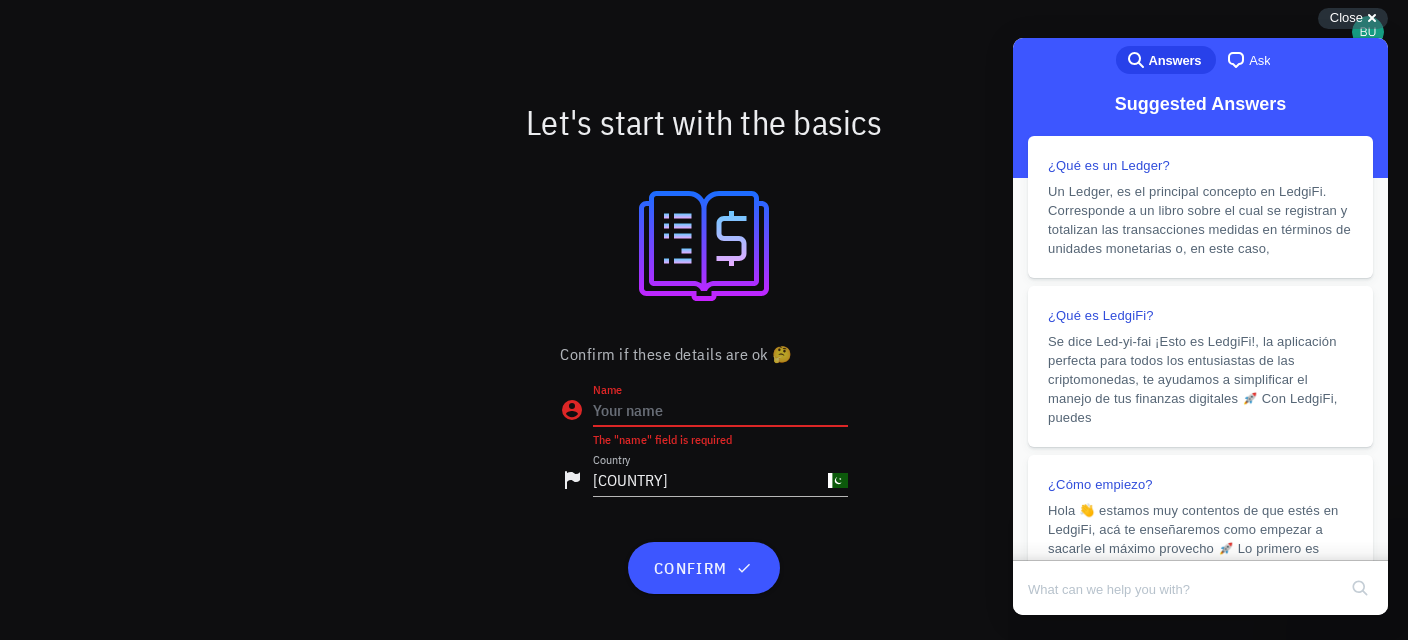 click on "Name" at bounding box center [720, 410] 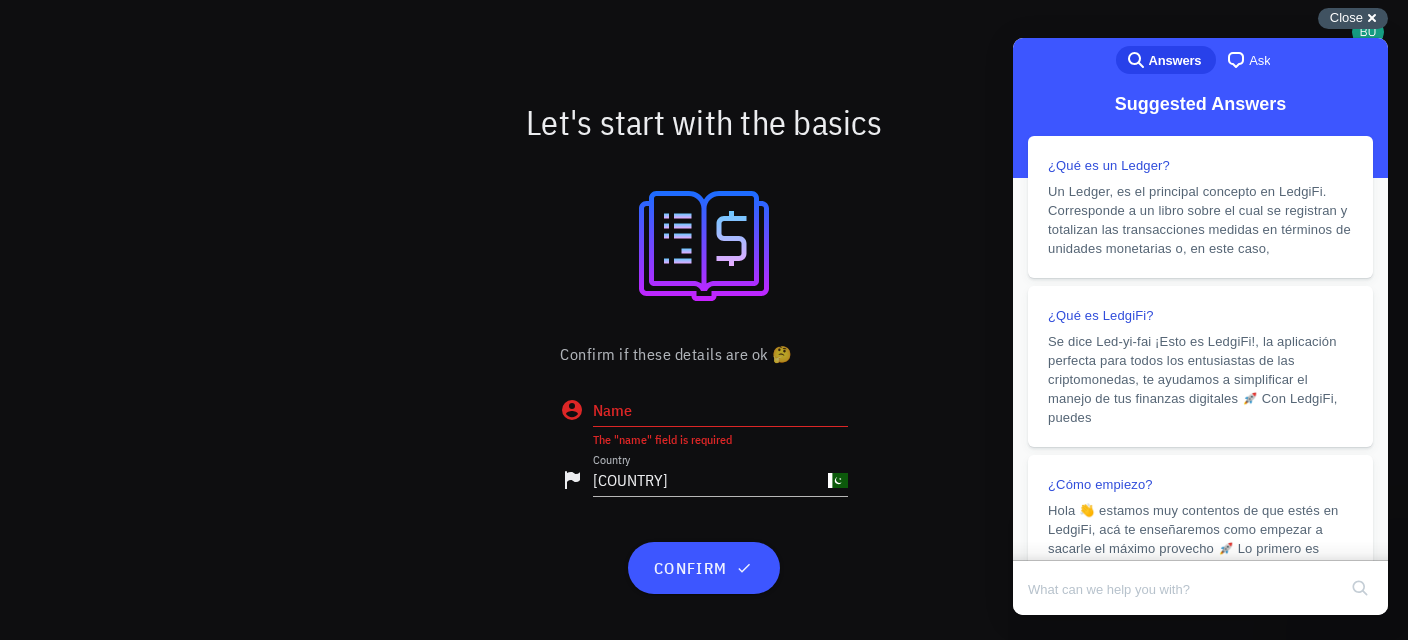 click on "Close cross-small" at bounding box center (1353, 18) 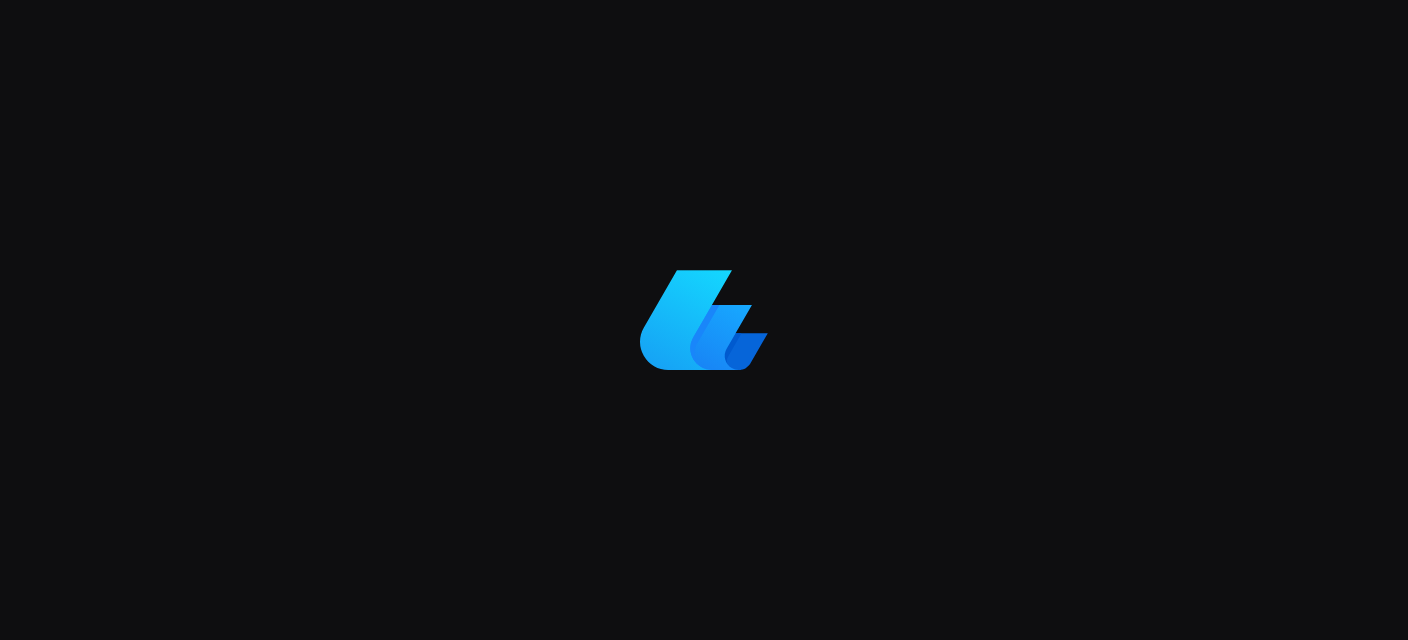 scroll, scrollTop: 0, scrollLeft: 0, axis: both 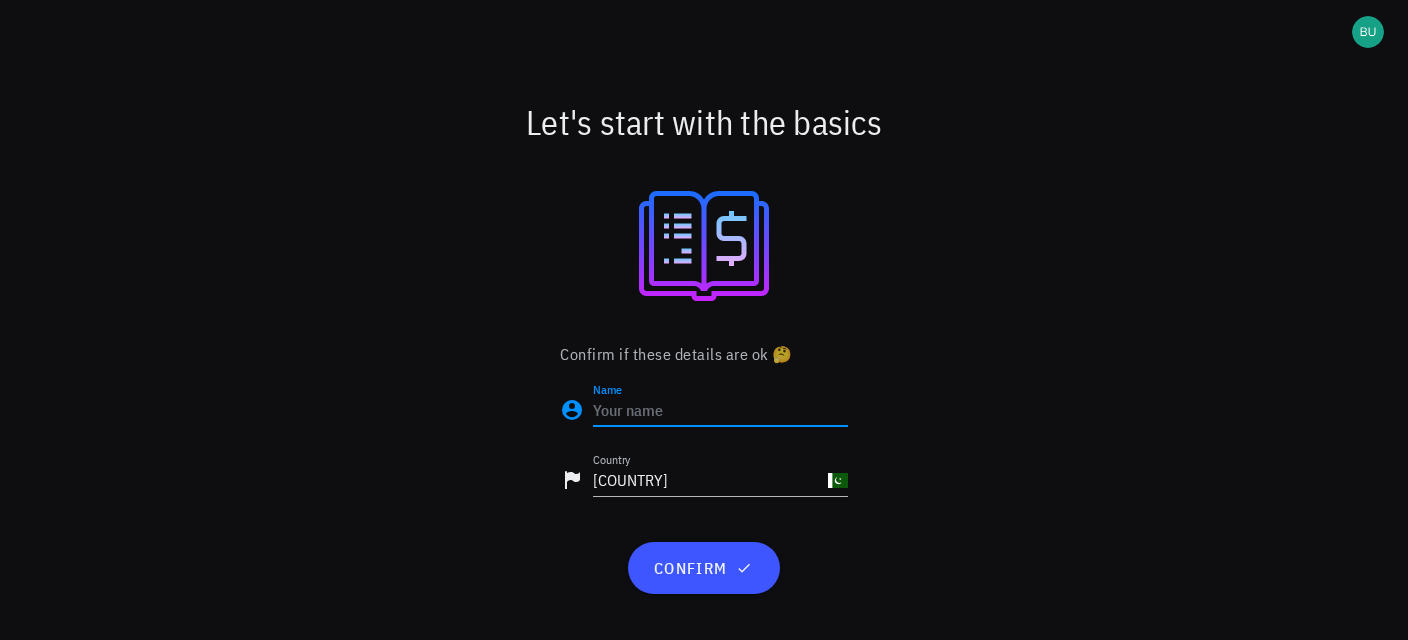 click on "Name" at bounding box center [720, 410] 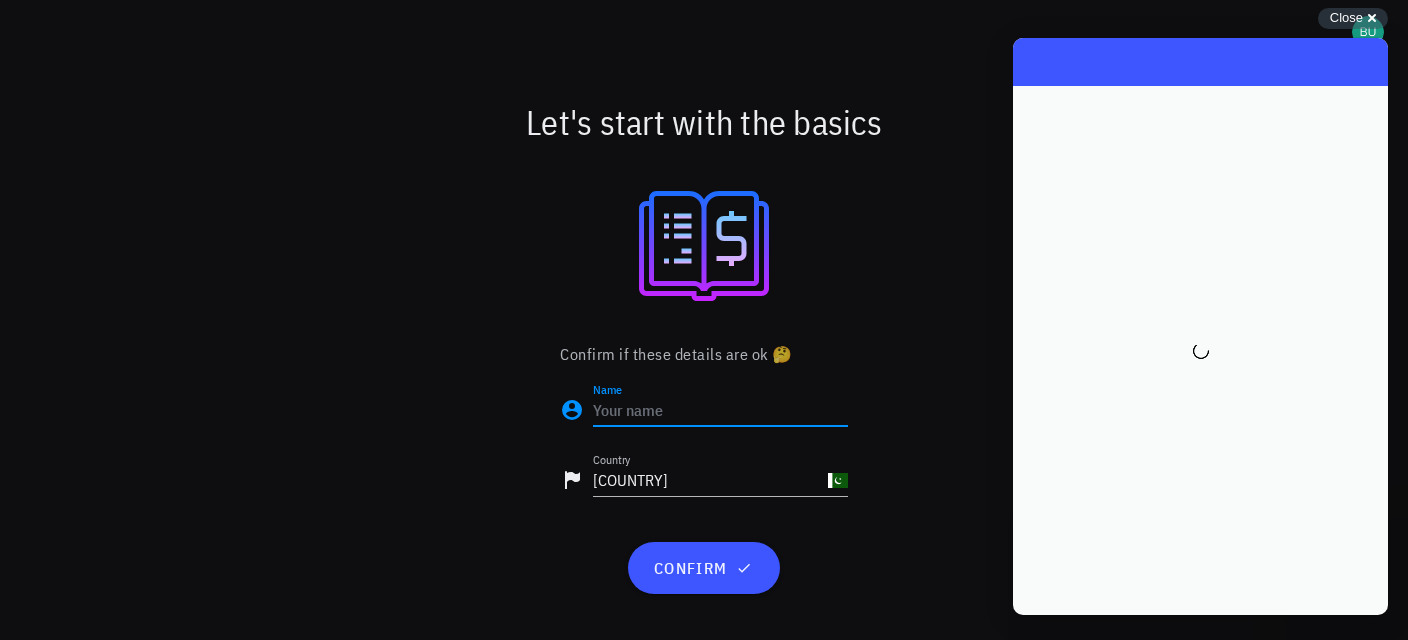scroll, scrollTop: 0, scrollLeft: 0, axis: both 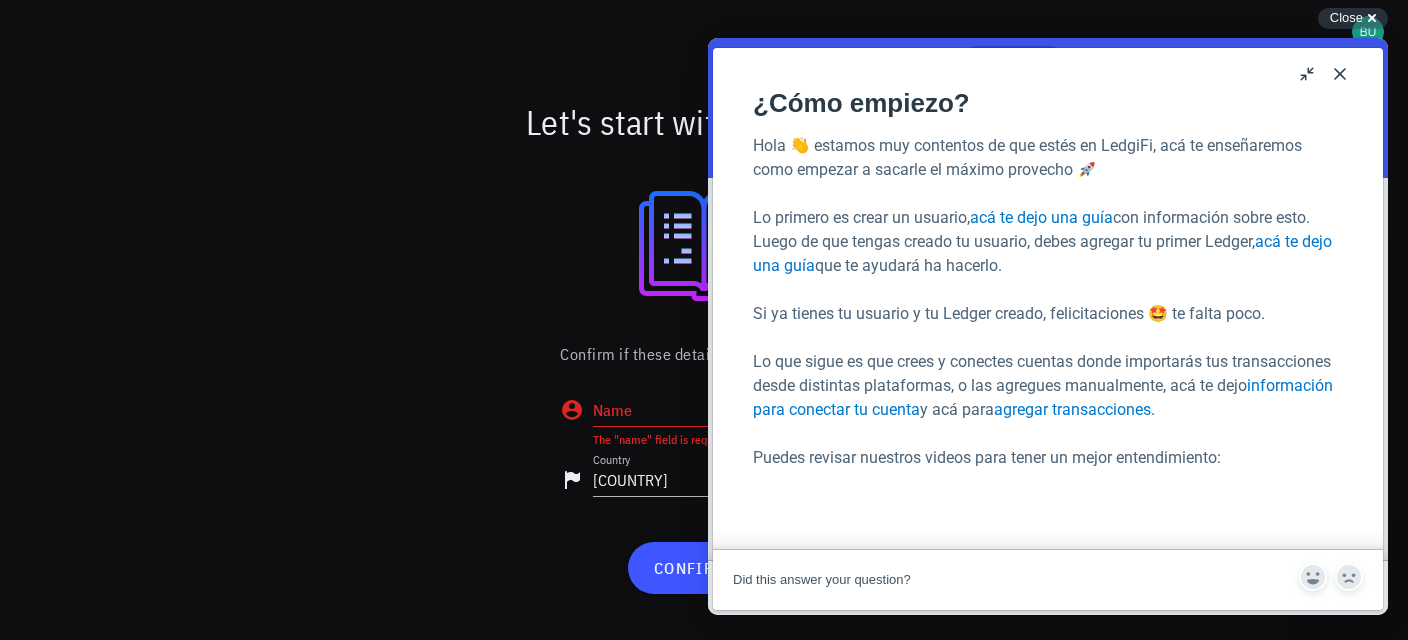 click on "Close" at bounding box center [1340, 74] 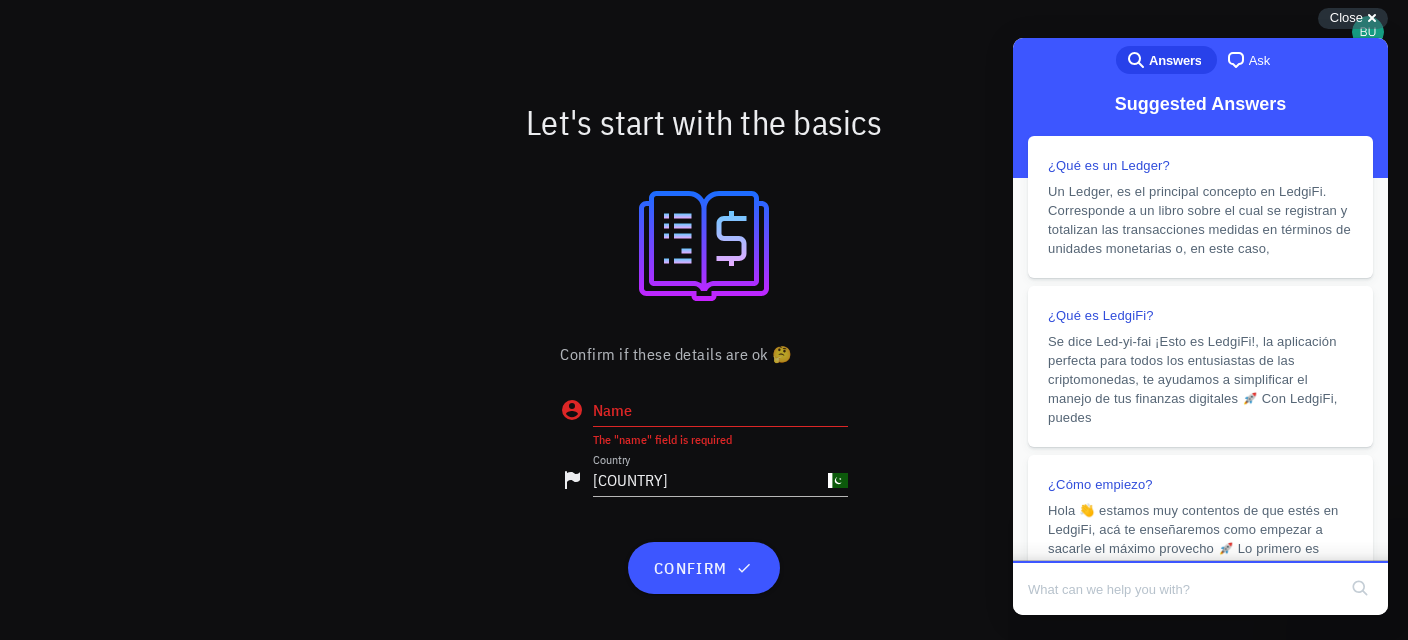 click at bounding box center (704, 32) 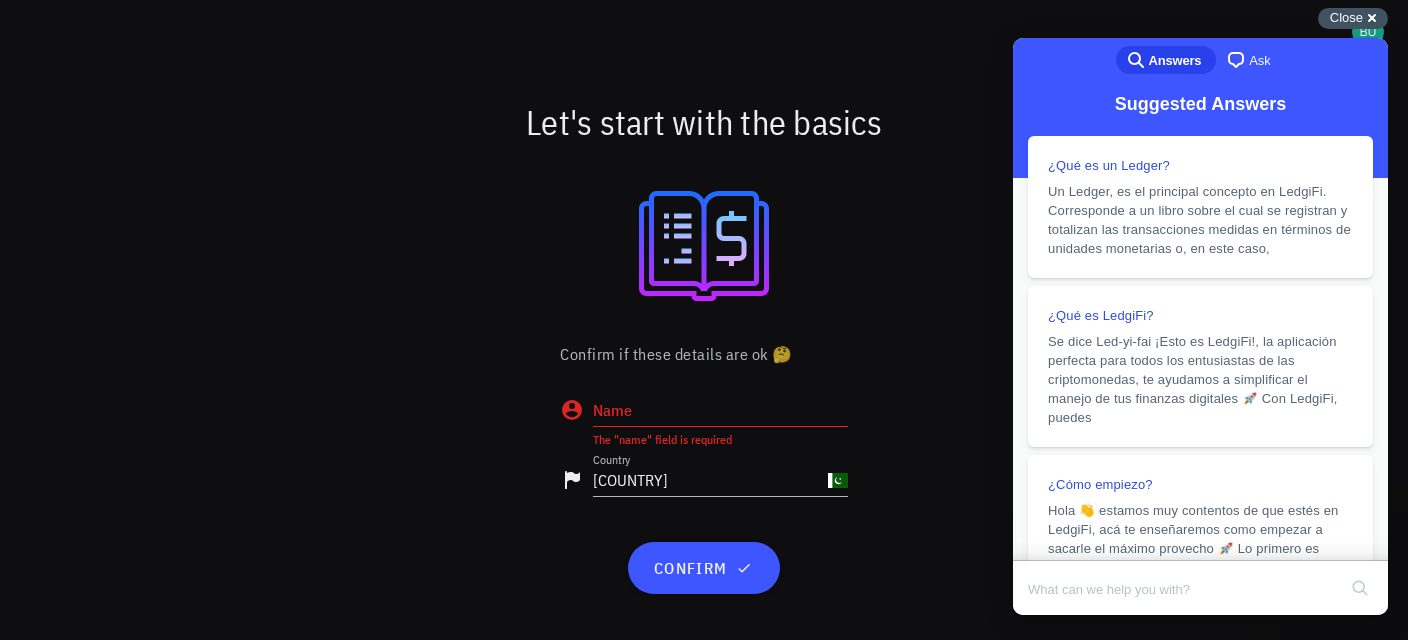 click on "Close cross-small" at bounding box center (1353, 18) 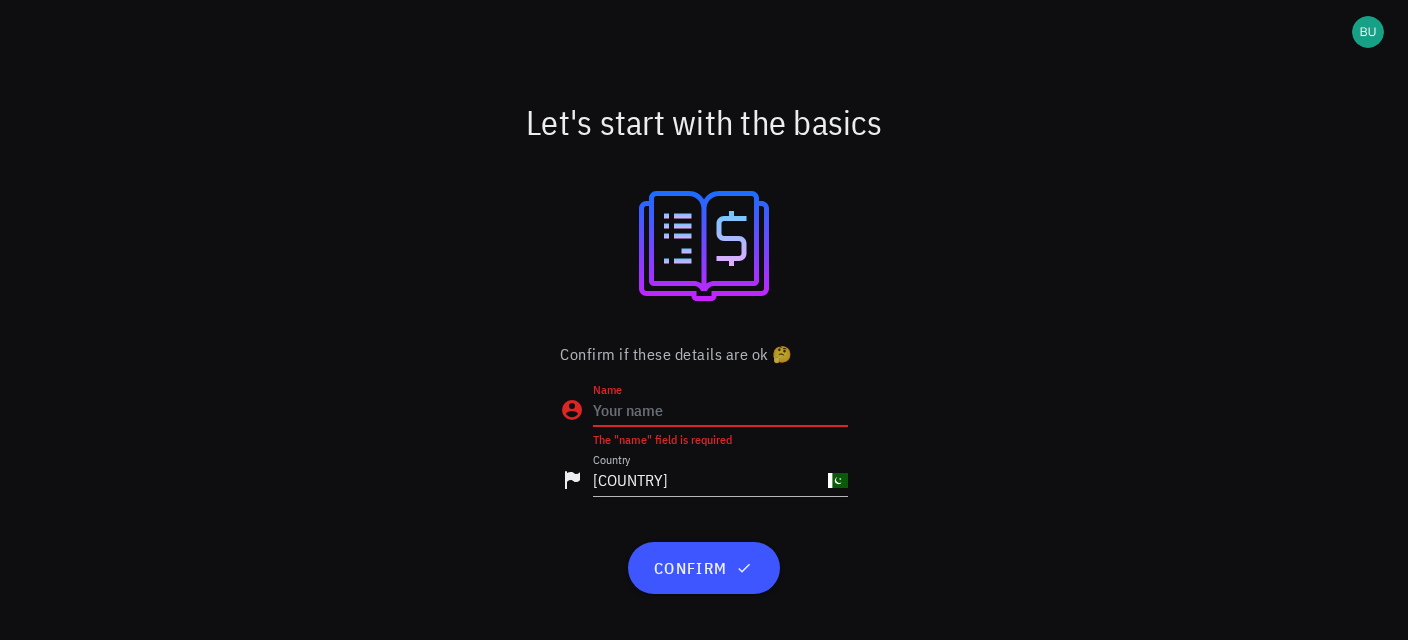 click on "Name" at bounding box center [720, 410] 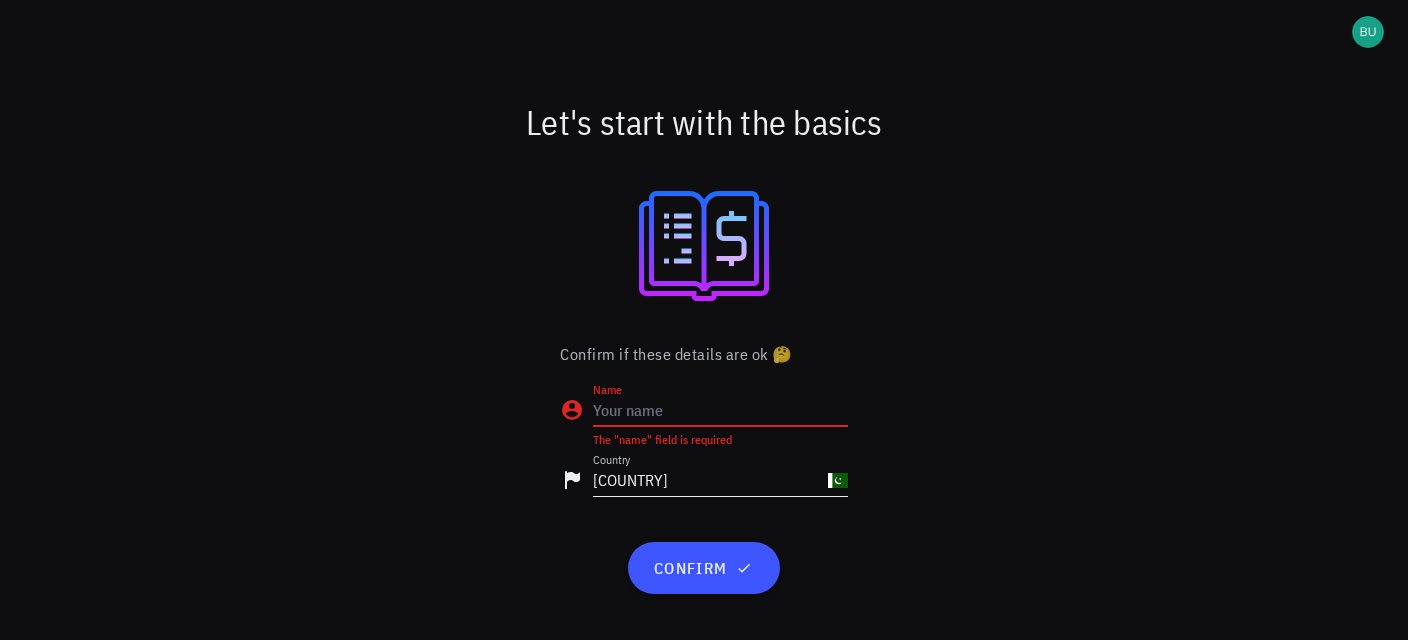 click on "Pakistan" at bounding box center (708, 480) 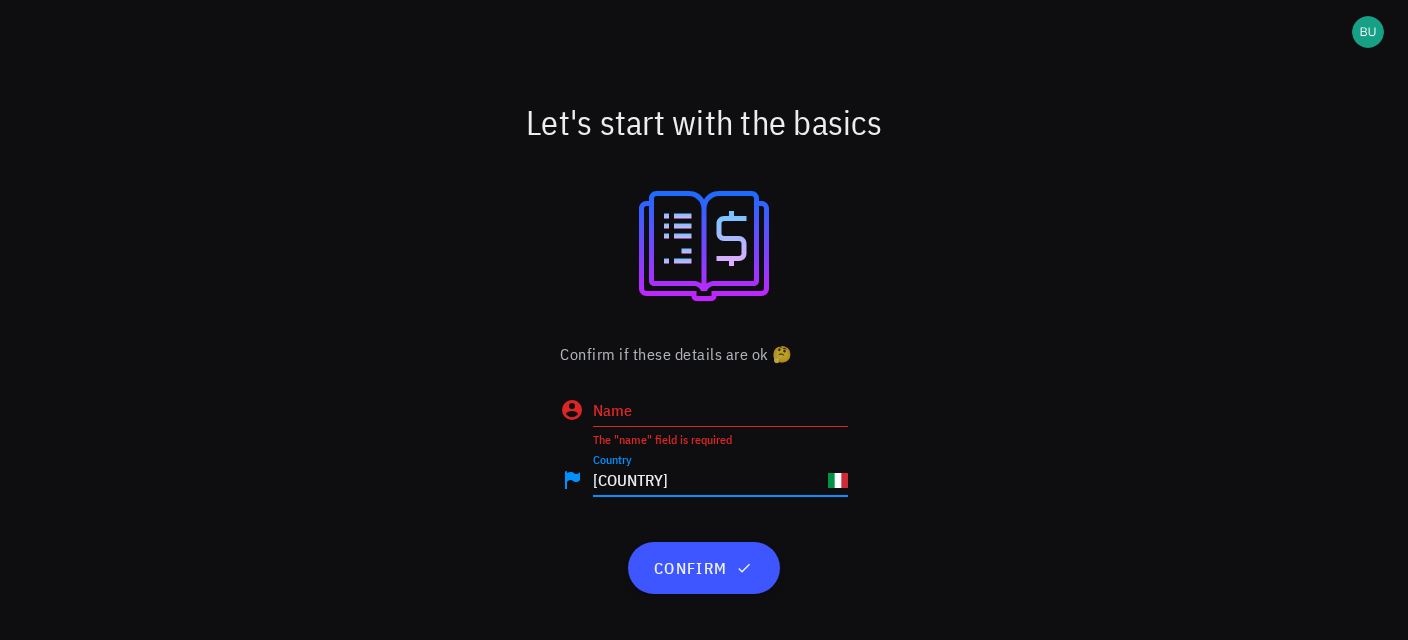 type on "Italy" 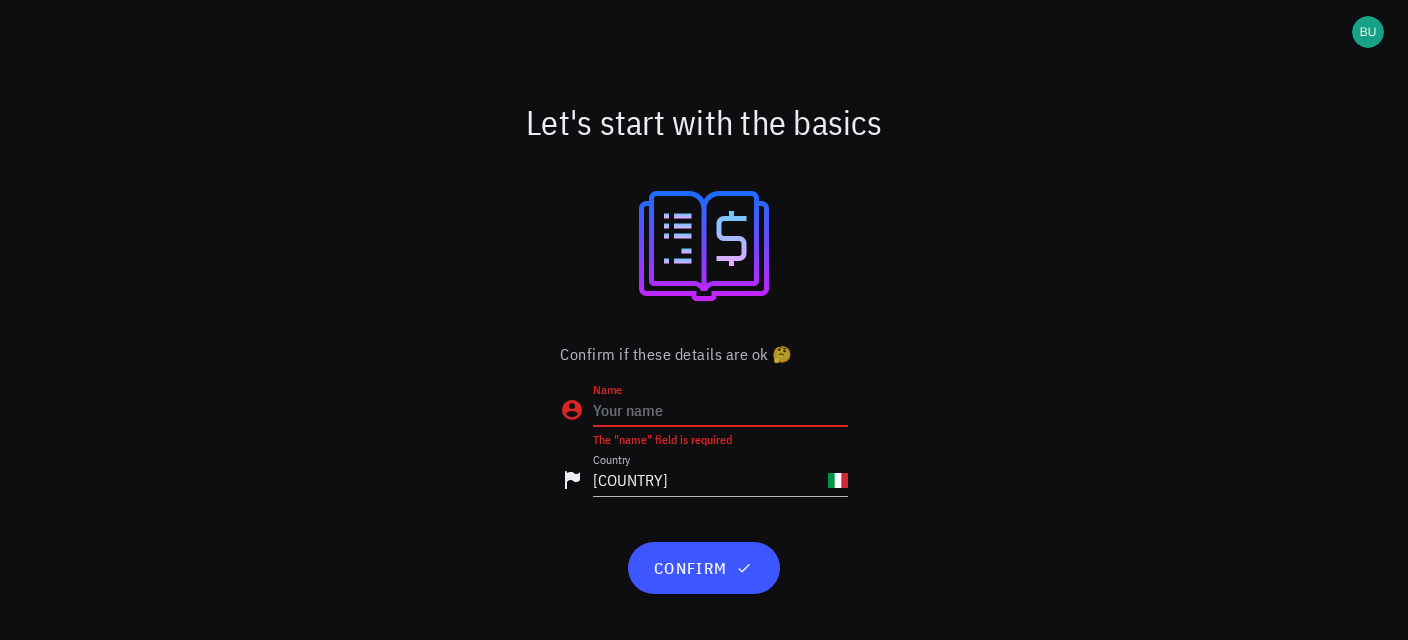 type on "l" 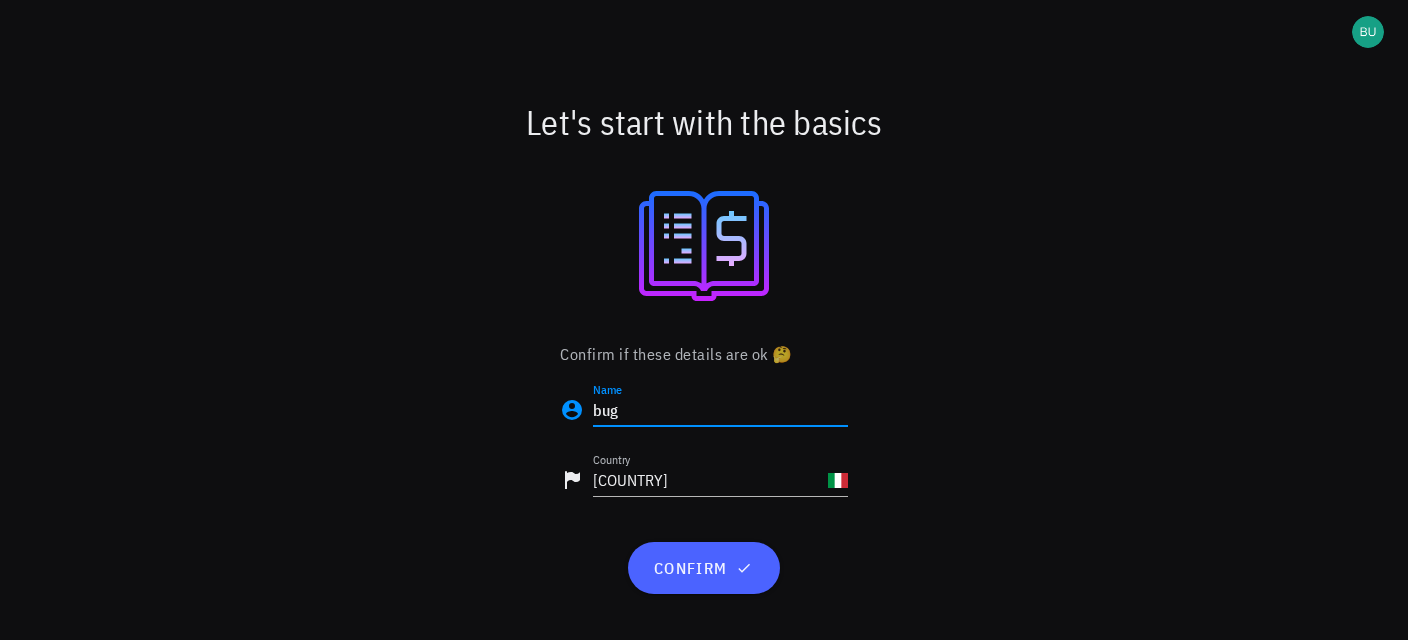 type on "bug" 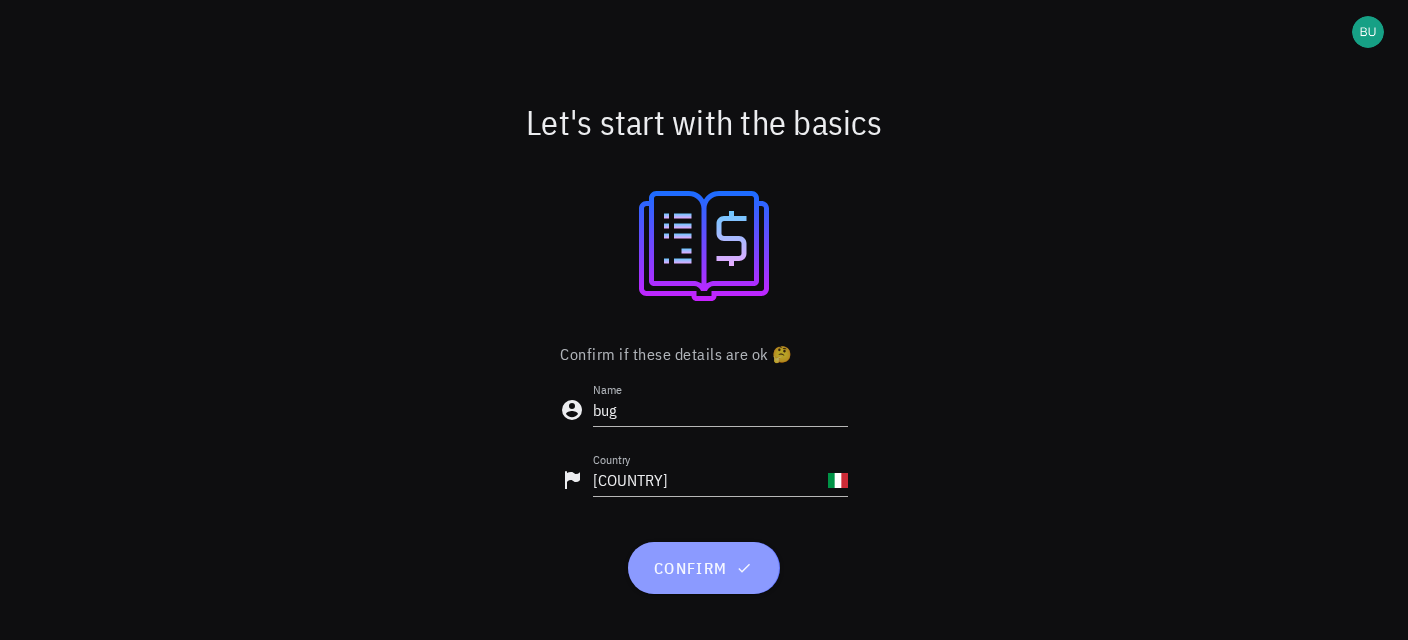 click on "confirm" at bounding box center (703, 568) 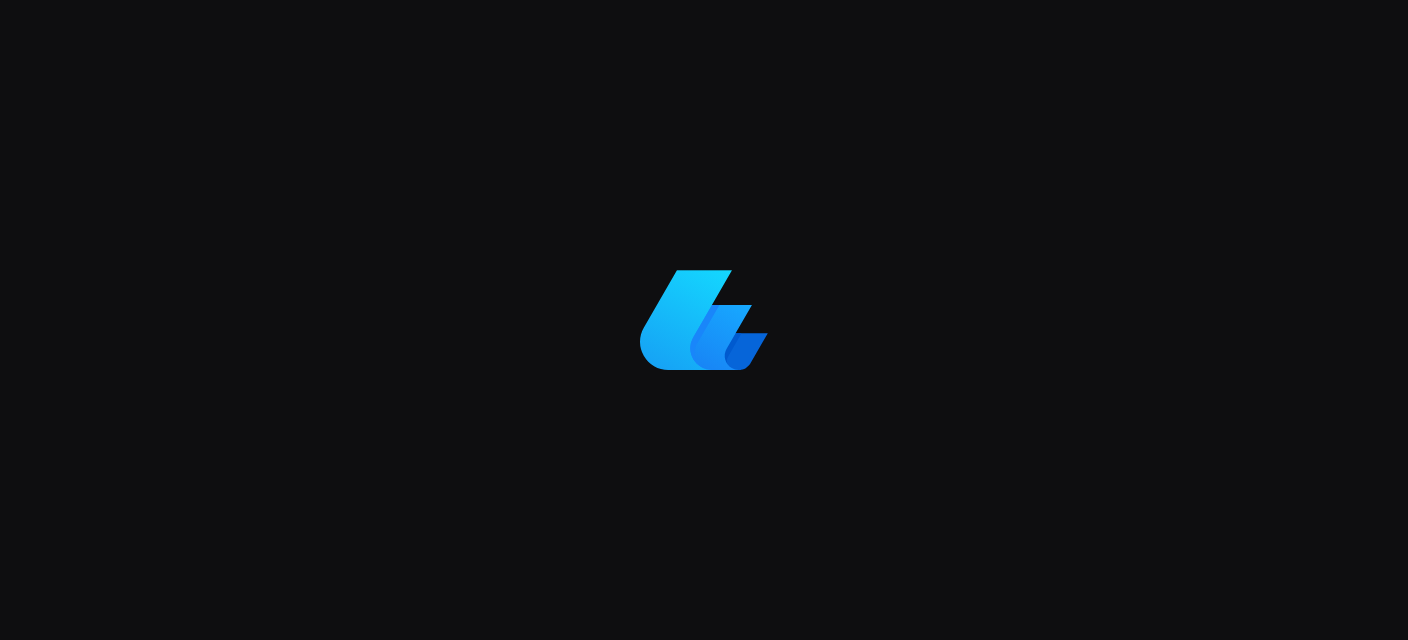 scroll, scrollTop: 0, scrollLeft: 0, axis: both 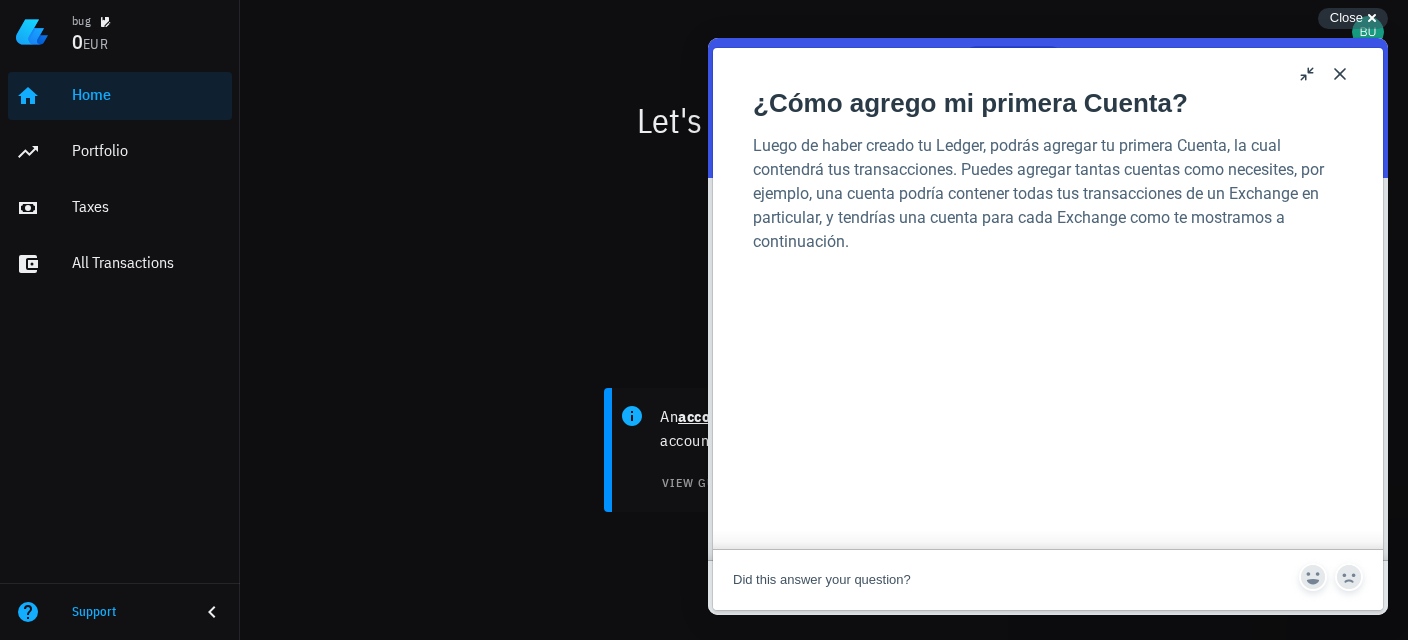 click on "Close" at bounding box center (1340, 74) 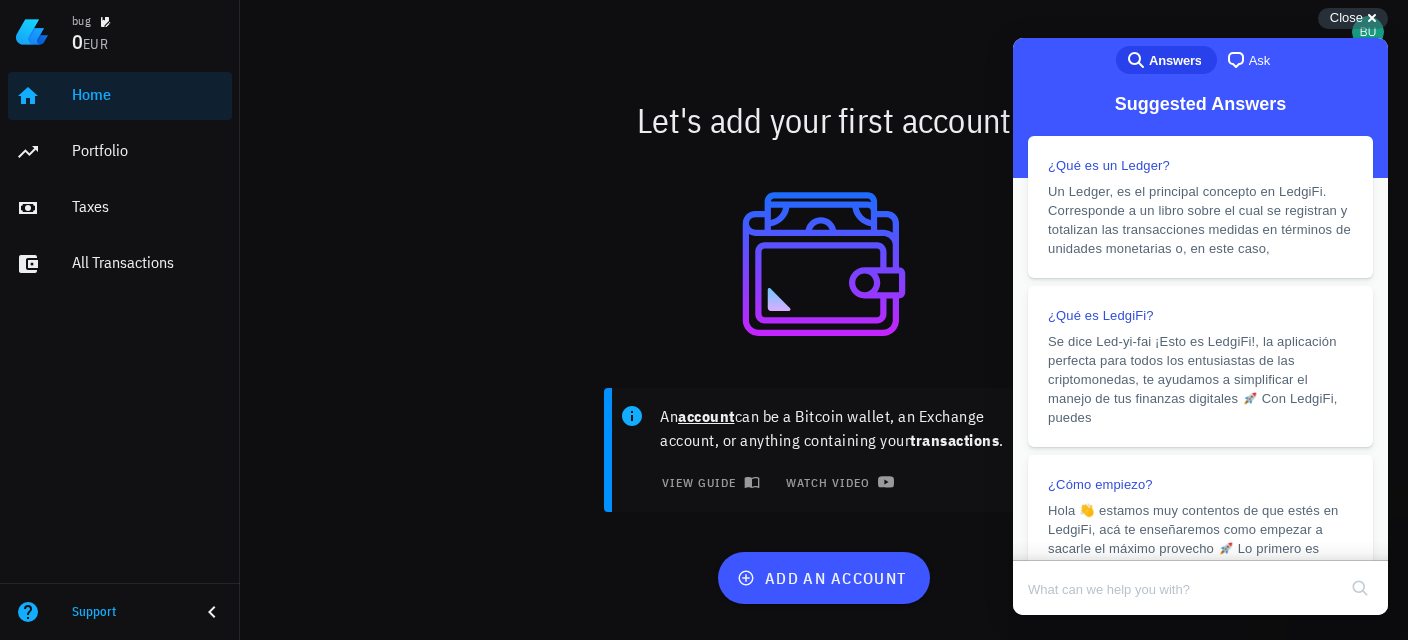 click at bounding box center [824, 264] 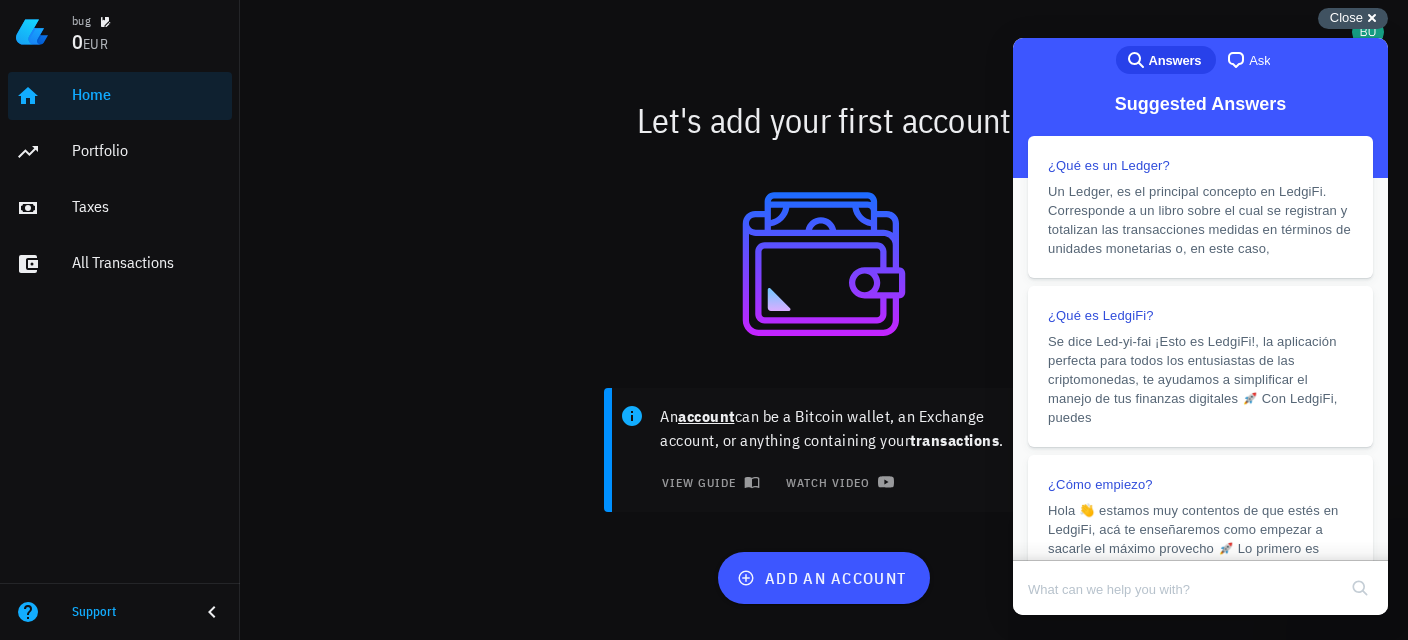 click on "Close cross-small" at bounding box center [1353, 18] 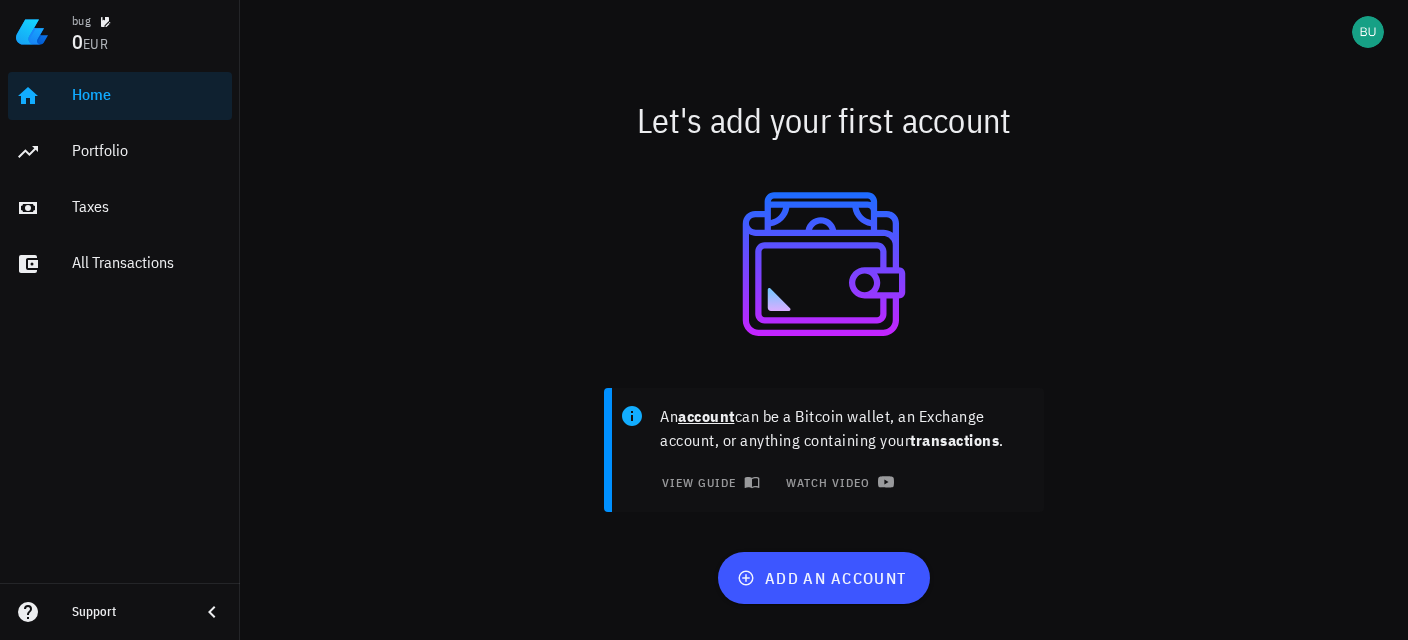 click on "EUR" at bounding box center (95, 44) 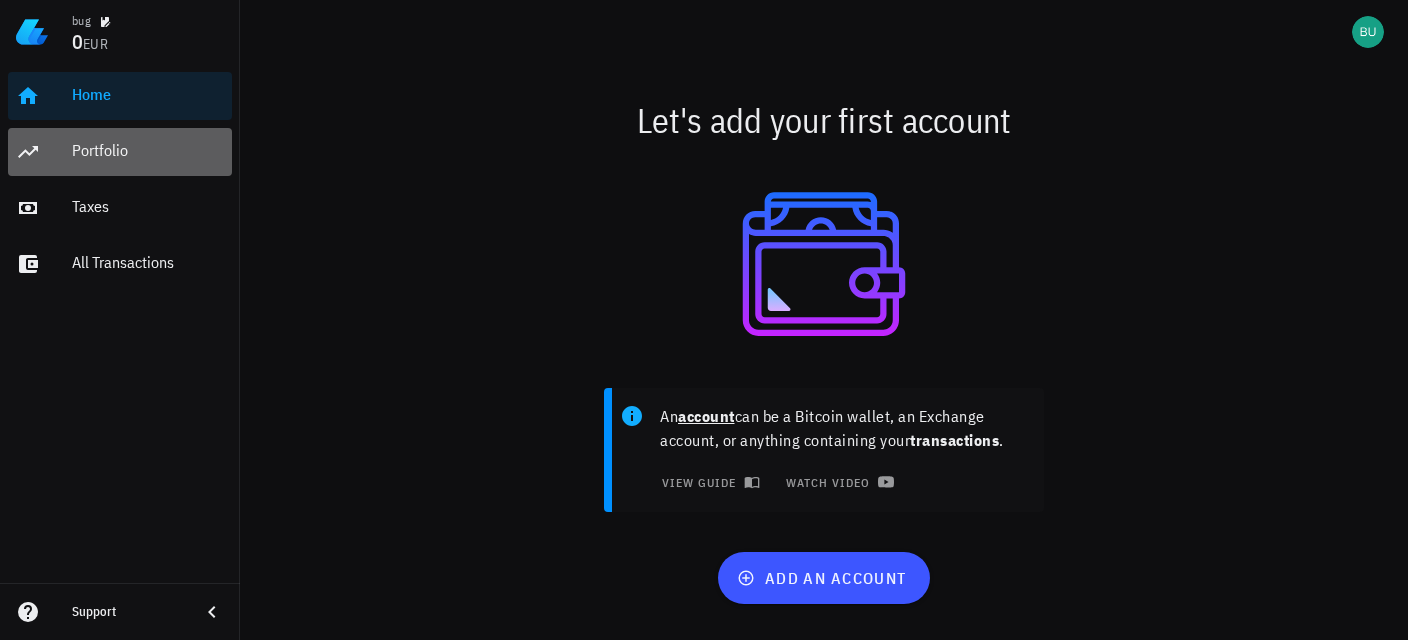 click on "Portfolio" at bounding box center (148, 150) 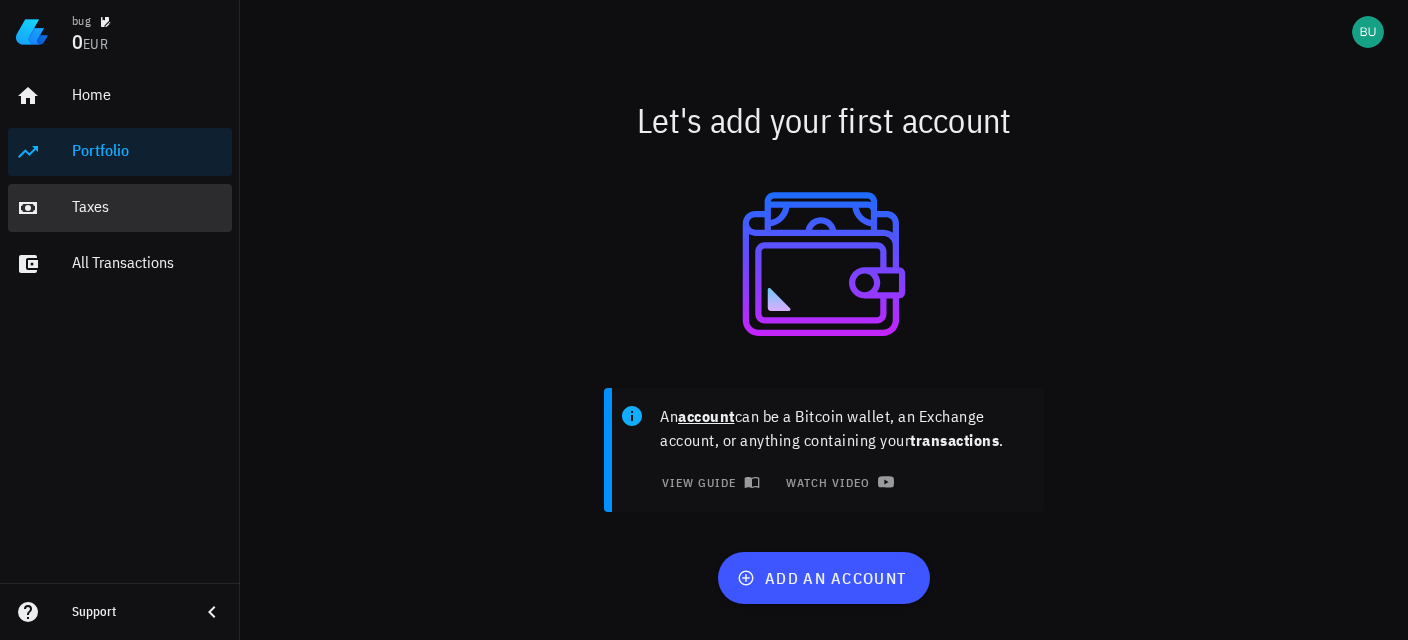 click on "Taxes" at bounding box center (148, 206) 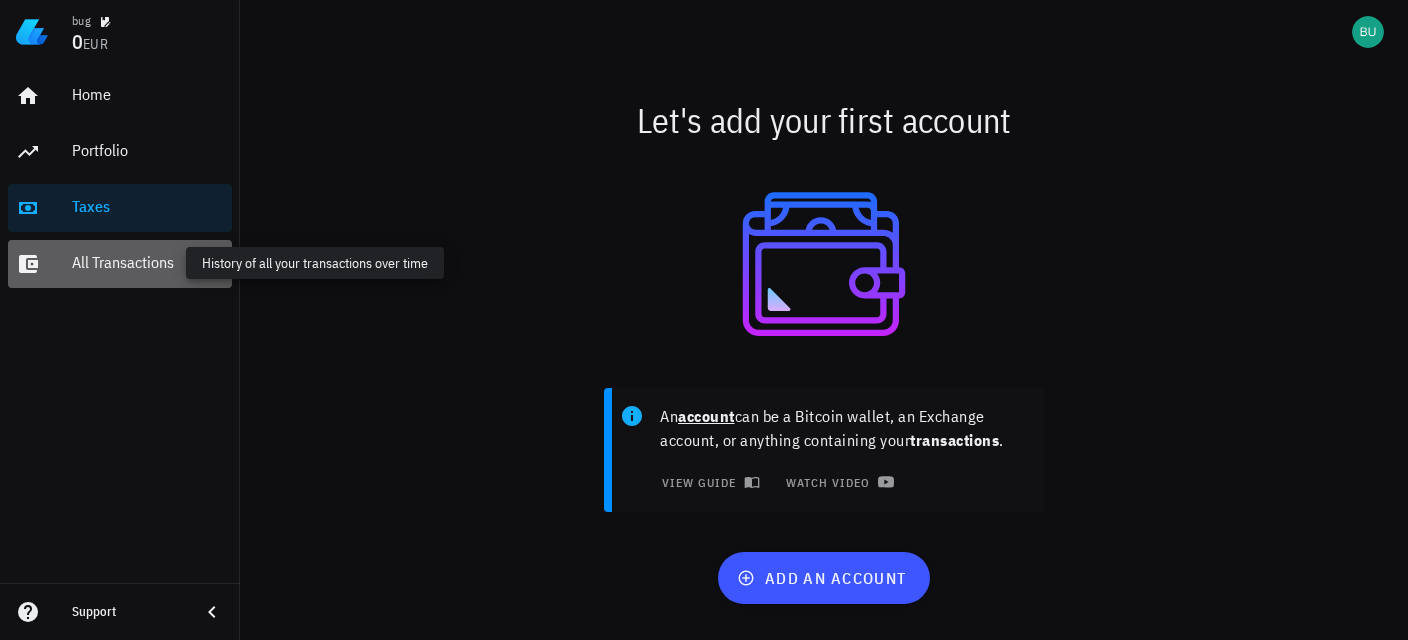 click on "All Transactions" at bounding box center (148, 262) 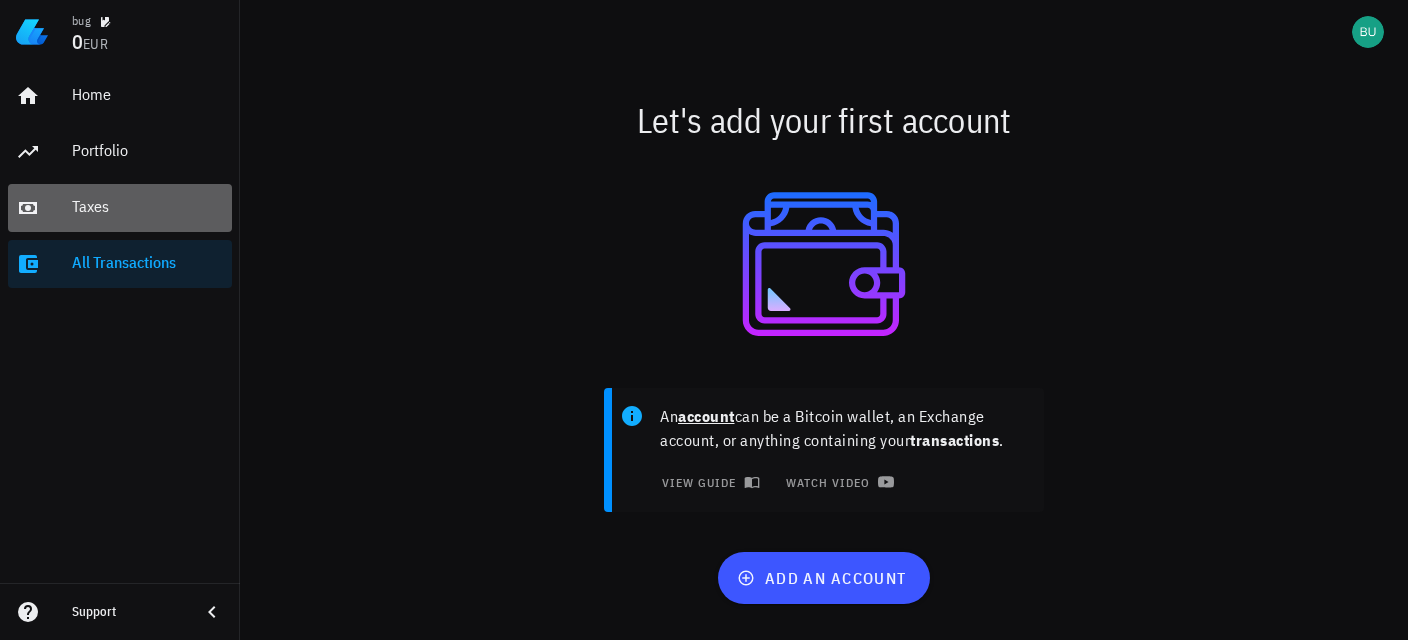 click on "Taxes" at bounding box center (148, 207) 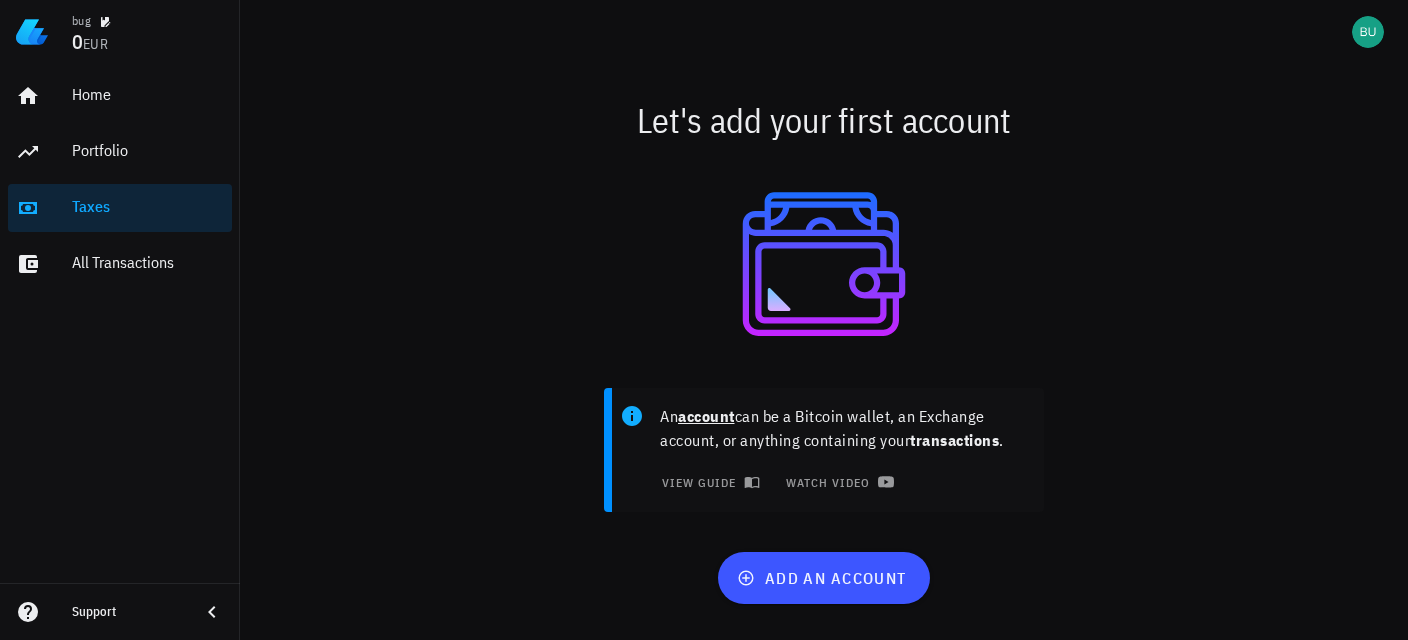 click on "Taxes" at bounding box center (148, 206) 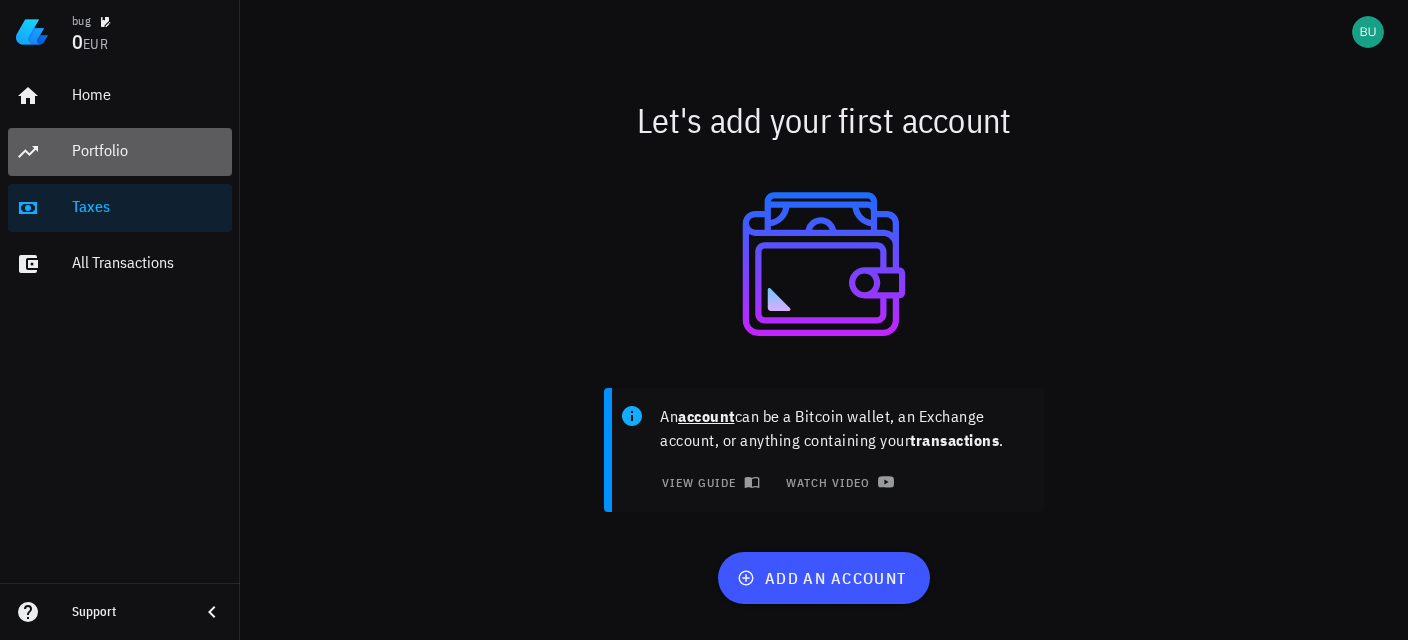 click on "Portfolio" at bounding box center (148, 150) 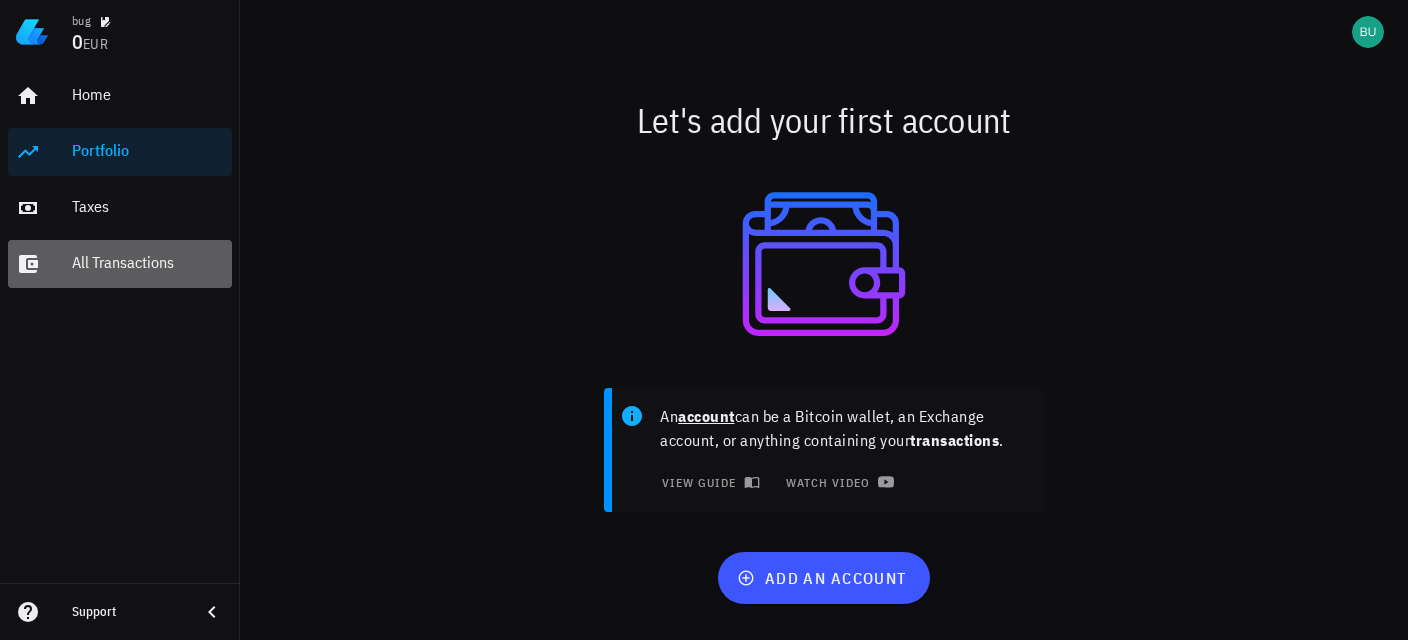 click on "All Transactions" at bounding box center [148, 263] 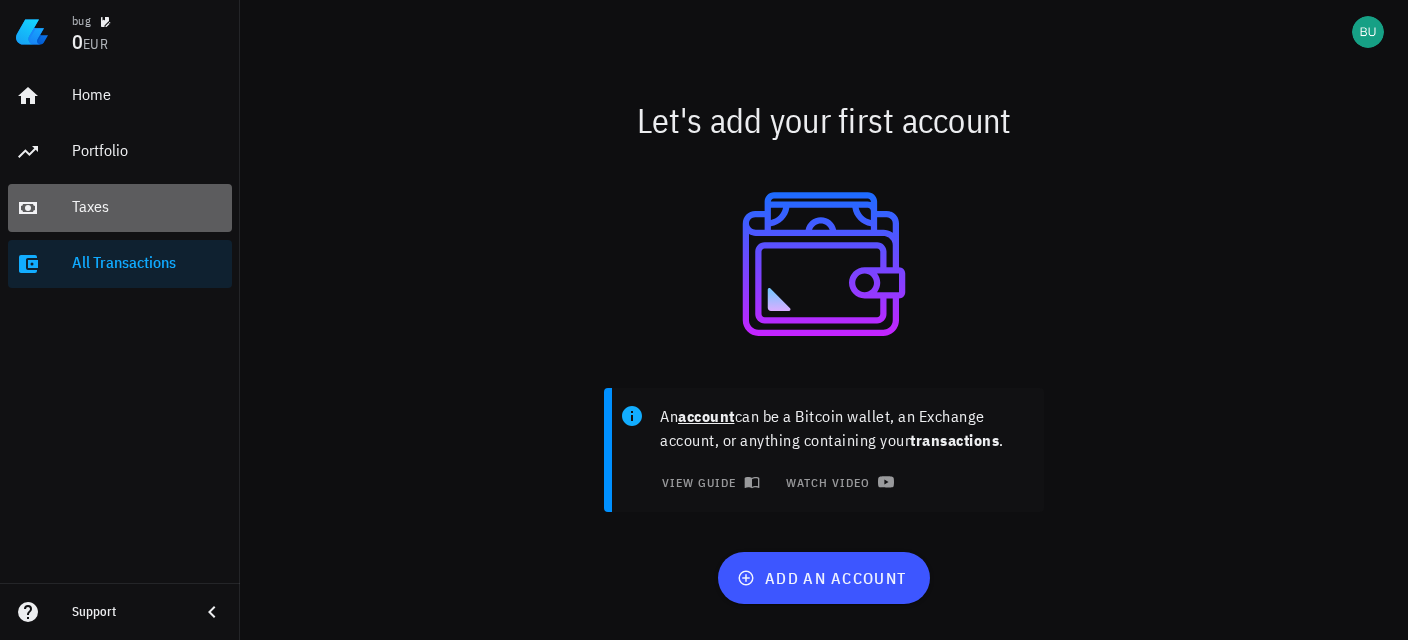 drag, startPoint x: 133, startPoint y: 221, endPoint x: 125, endPoint y: 184, distance: 37.85499 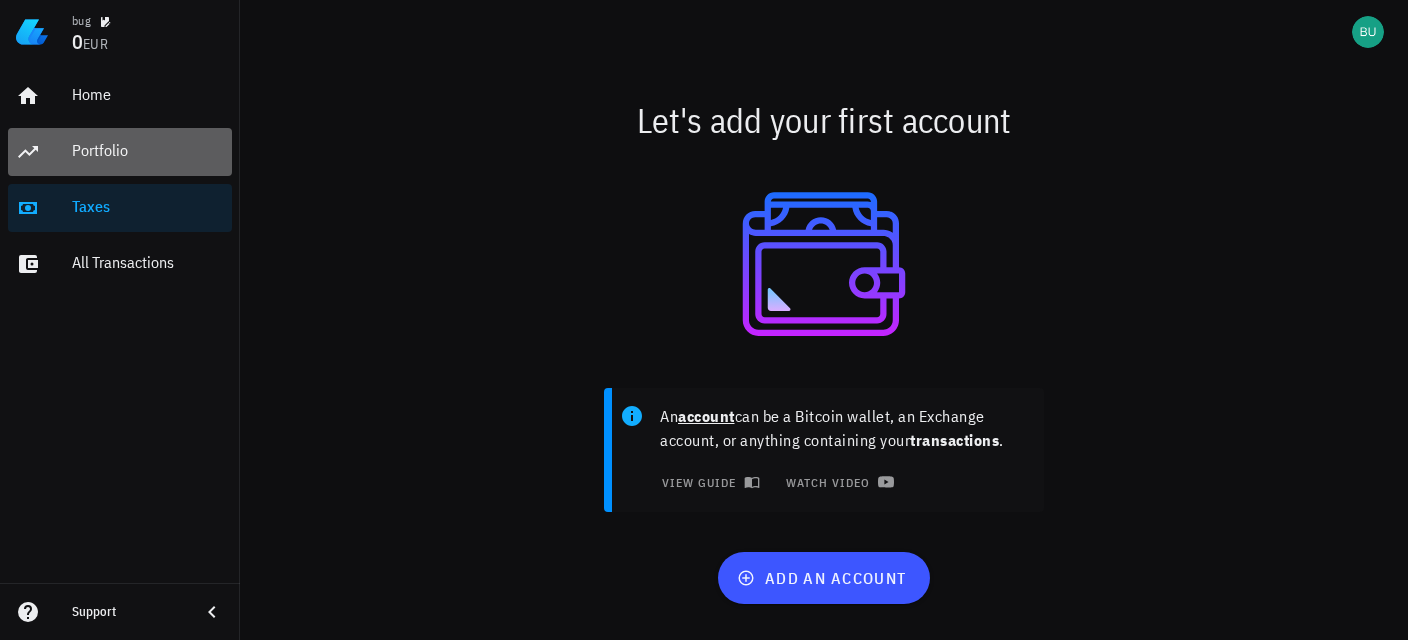 click on "Portfolio" at bounding box center [148, 150] 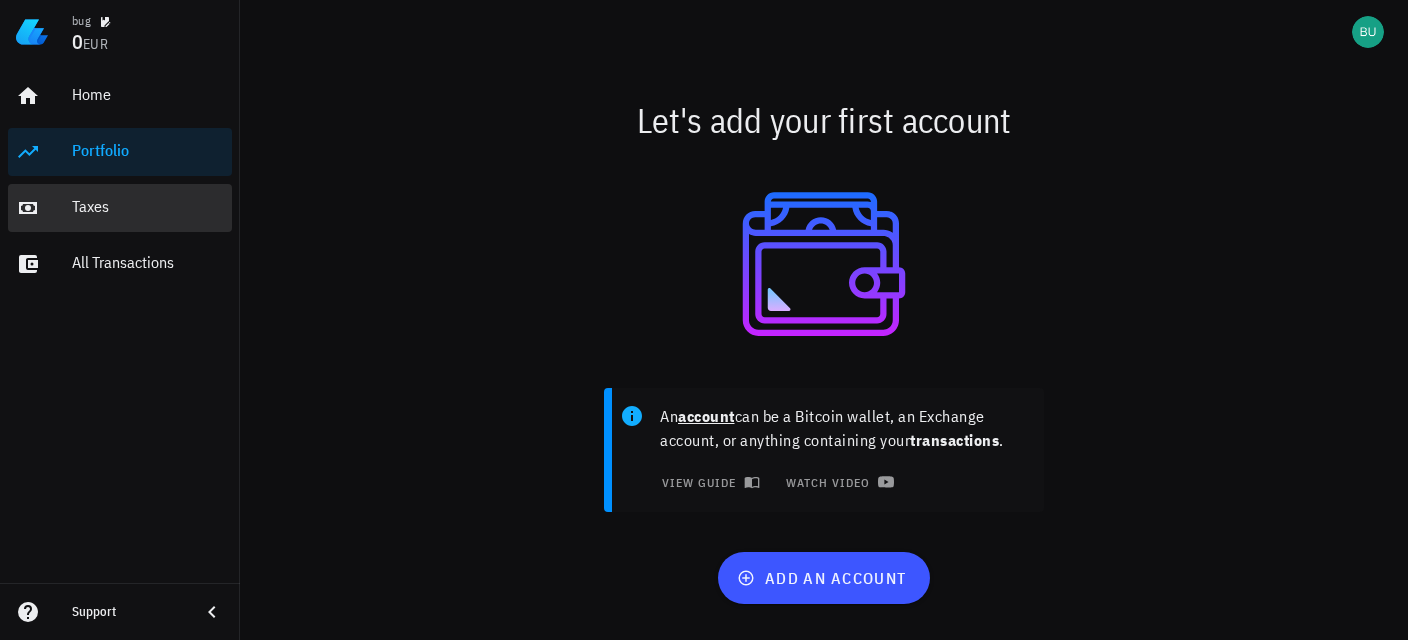 click on "Taxes" at bounding box center [148, 207] 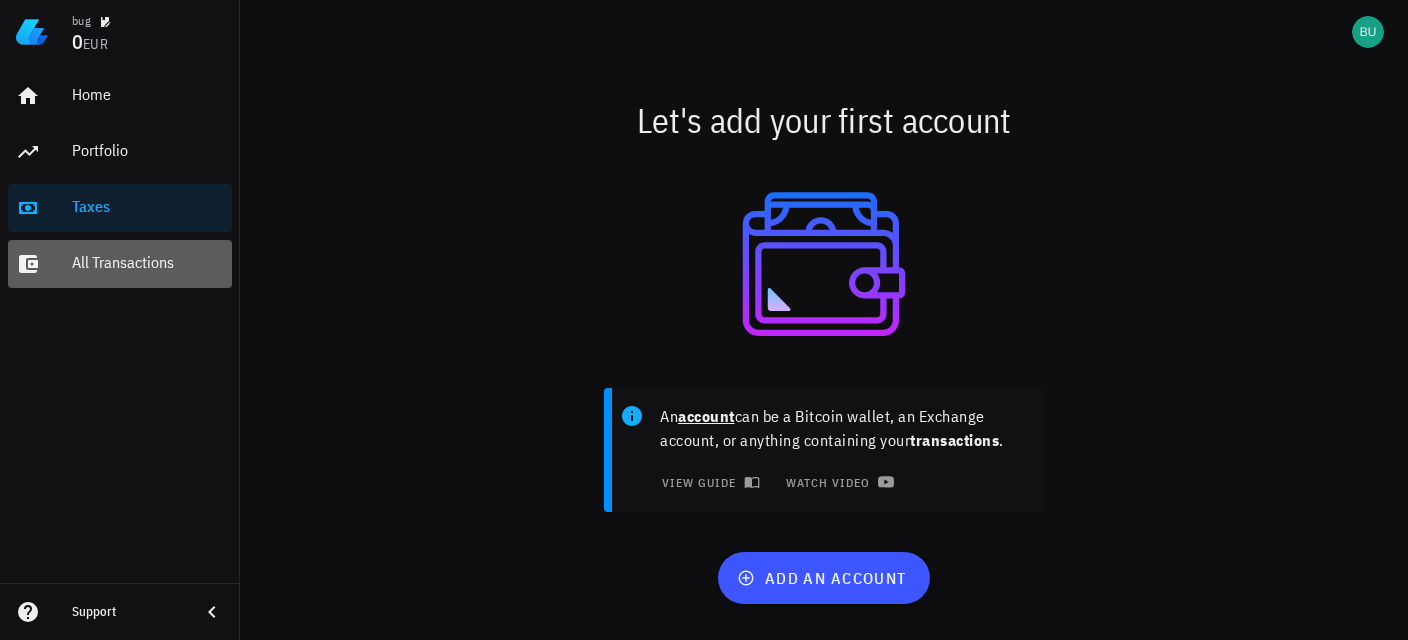 click on "All Transactions" at bounding box center [148, 262] 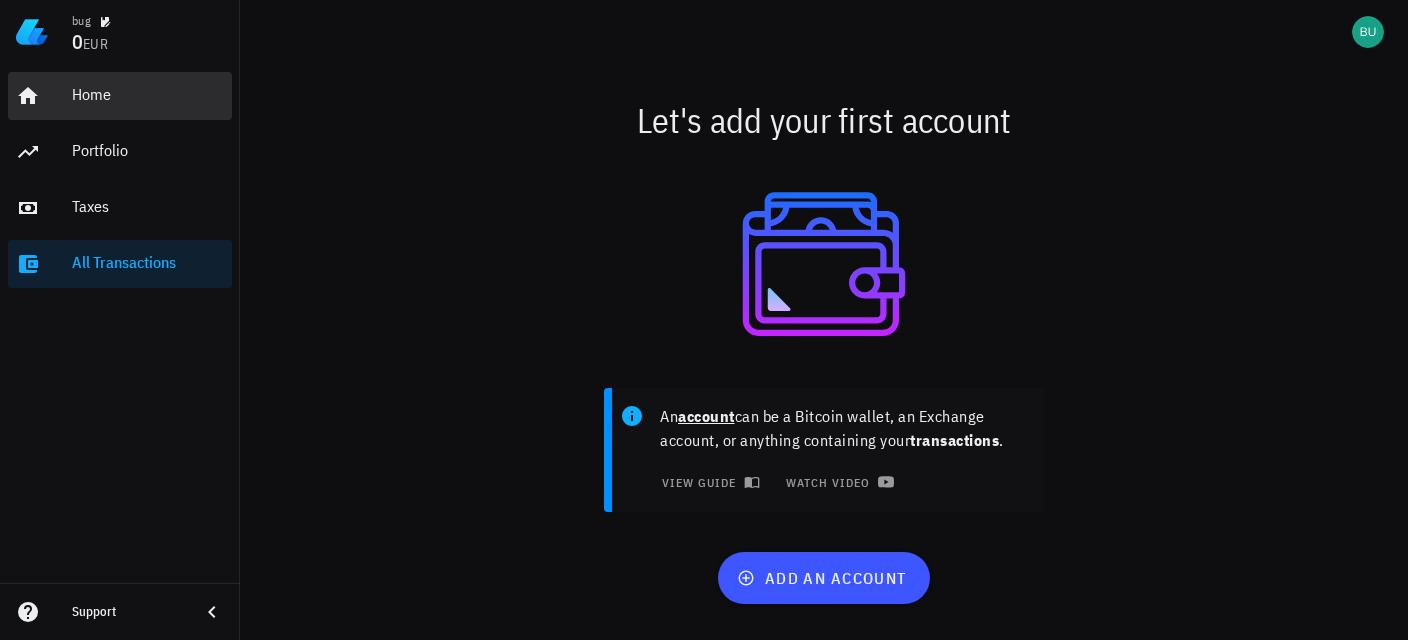 drag, startPoint x: 71, startPoint y: 86, endPoint x: 98, endPoint y: 117, distance: 41.109608 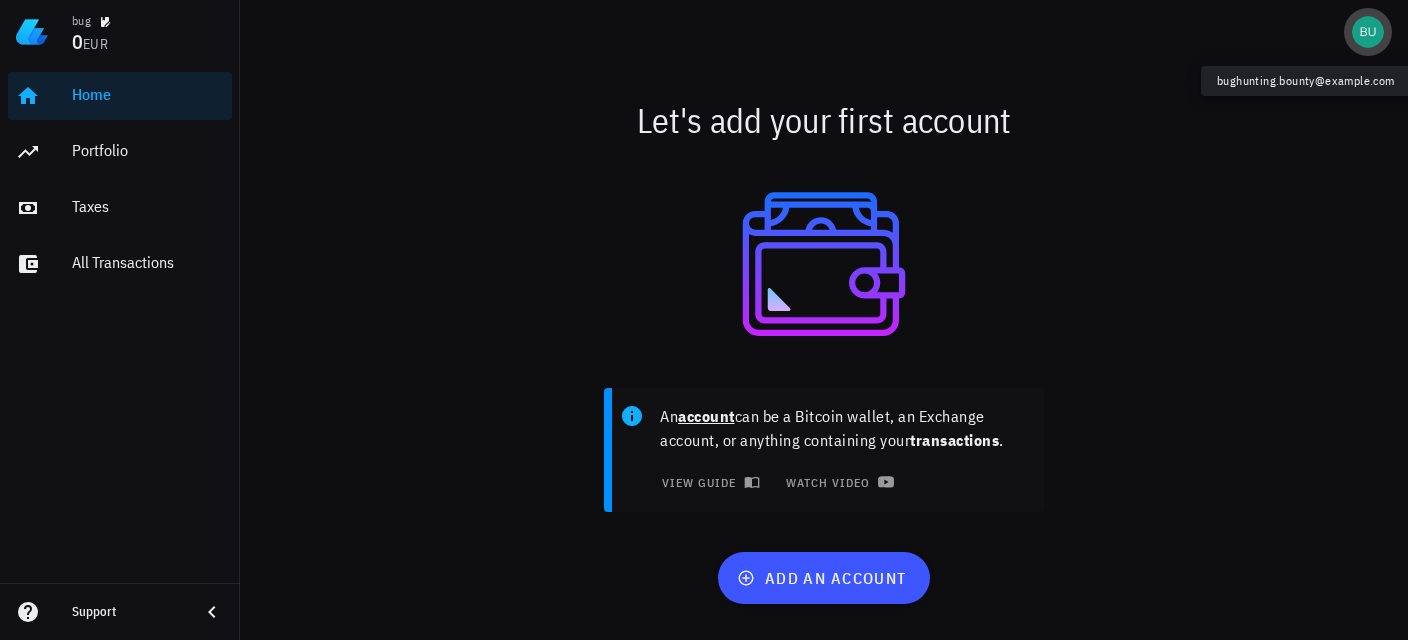 click at bounding box center (1368, 32) 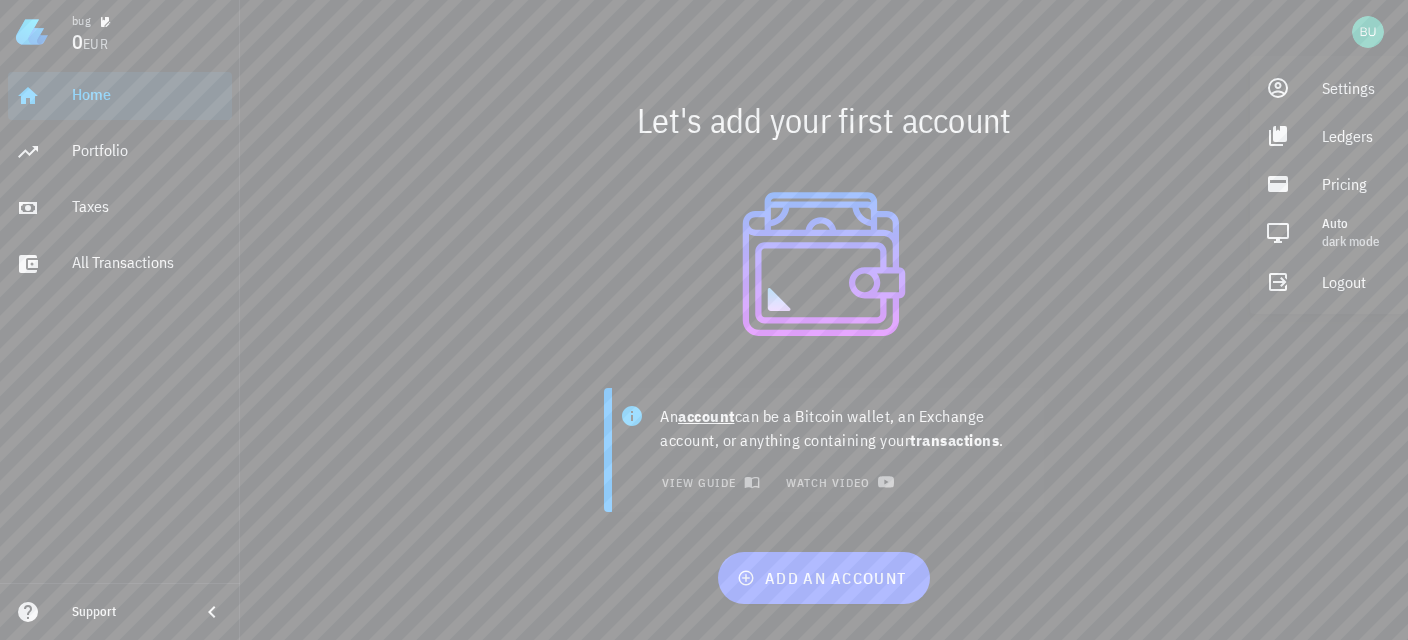 click on "An  account  can be a Bitcoin wallet, an Exchange account, or anything containing your  transactions .
view guide
watch video" at bounding box center (824, 458) 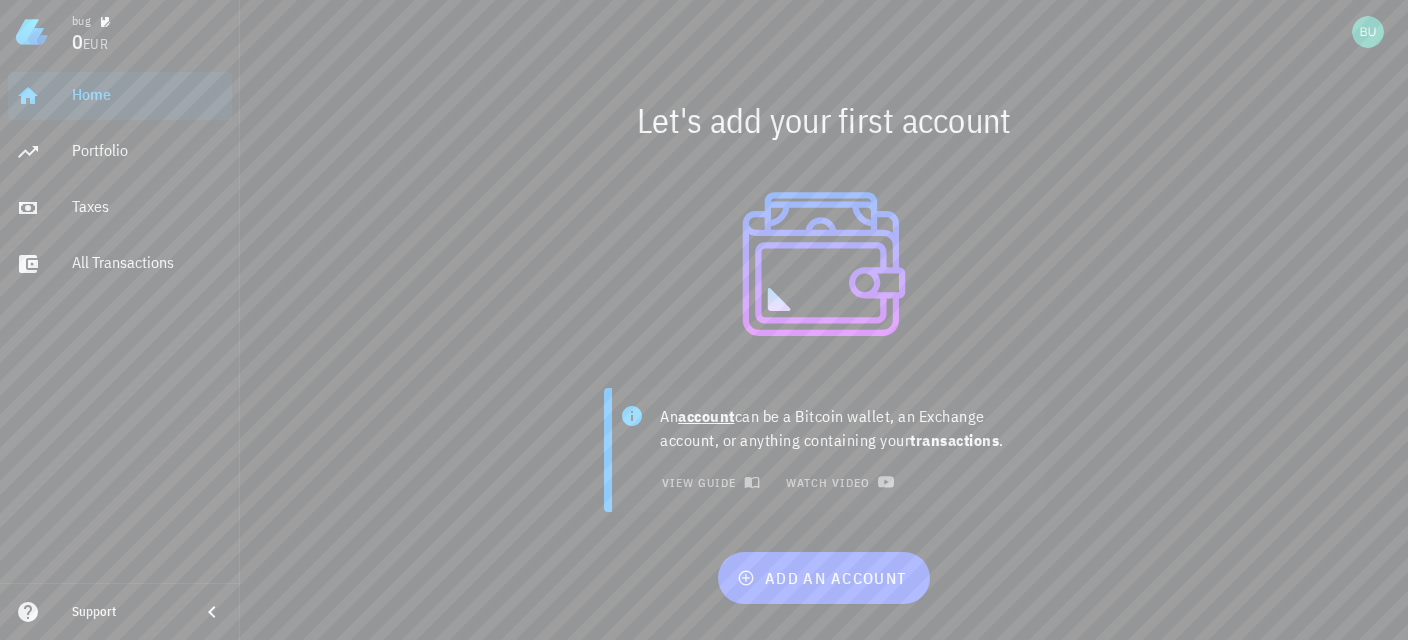 click on "EUR" at bounding box center [95, 44] 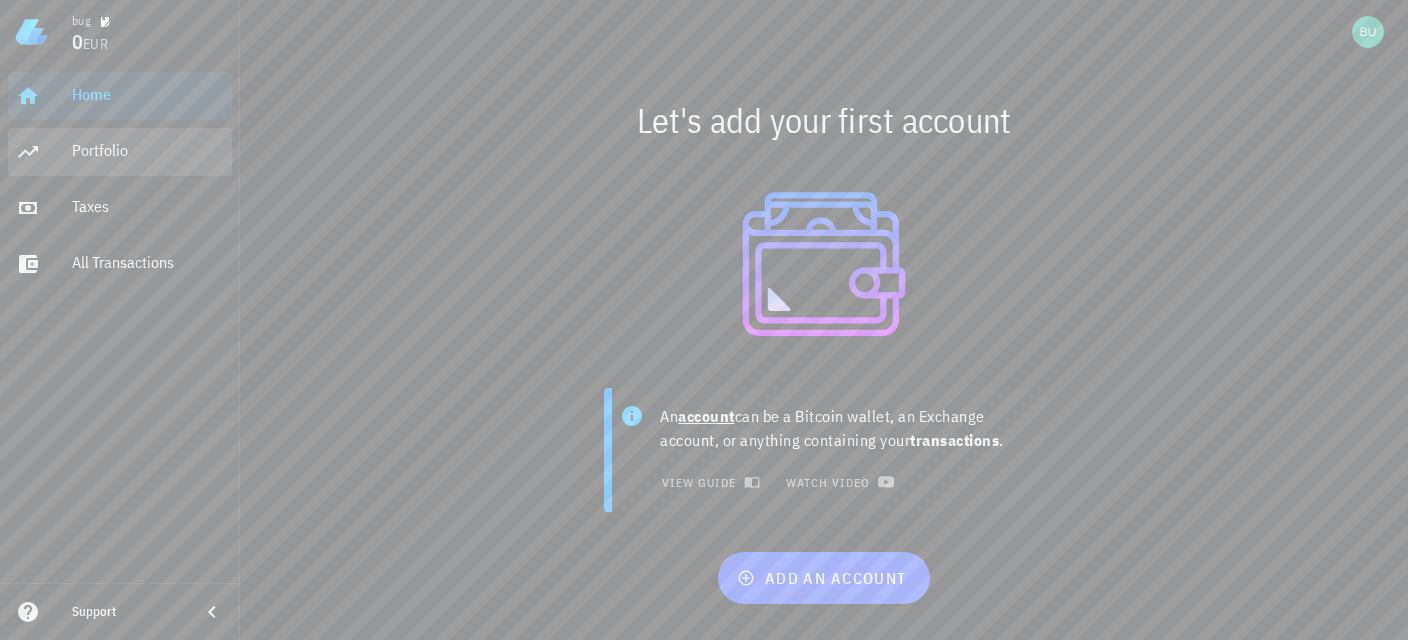 click on "Portfolio" at bounding box center (148, 150) 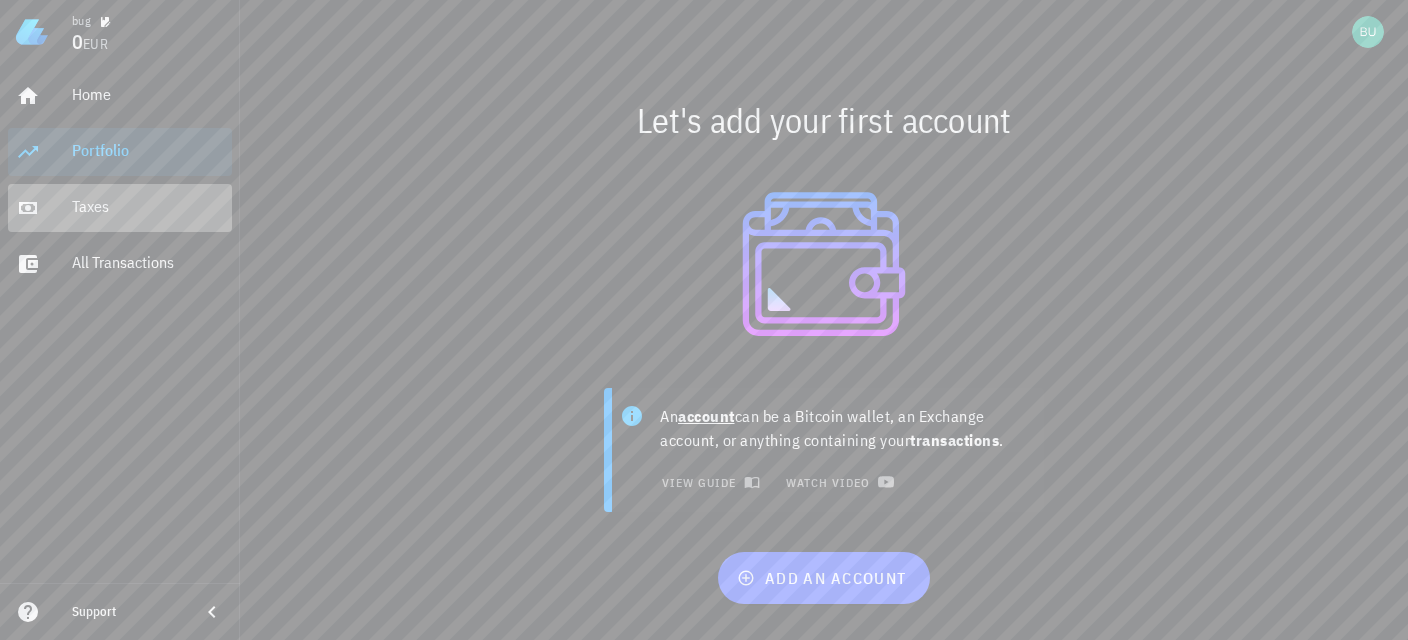 click on "Taxes" at bounding box center [120, 208] 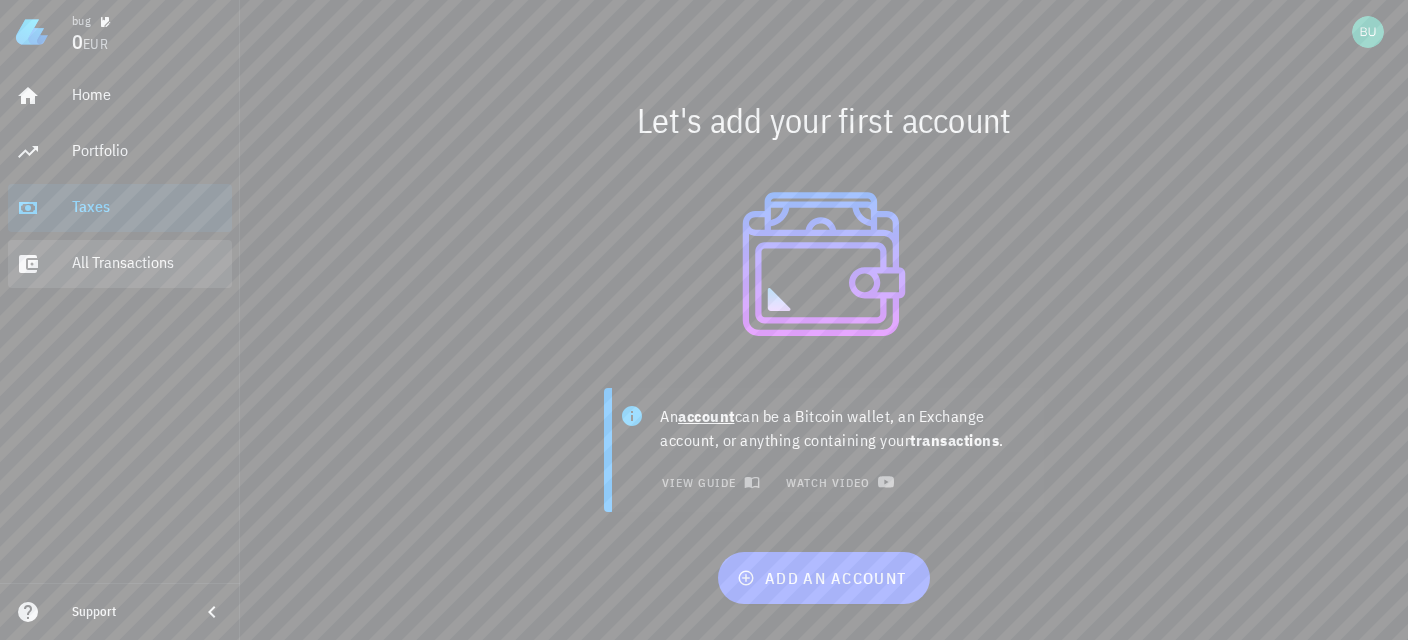 click on "All Transactions" at bounding box center [148, 263] 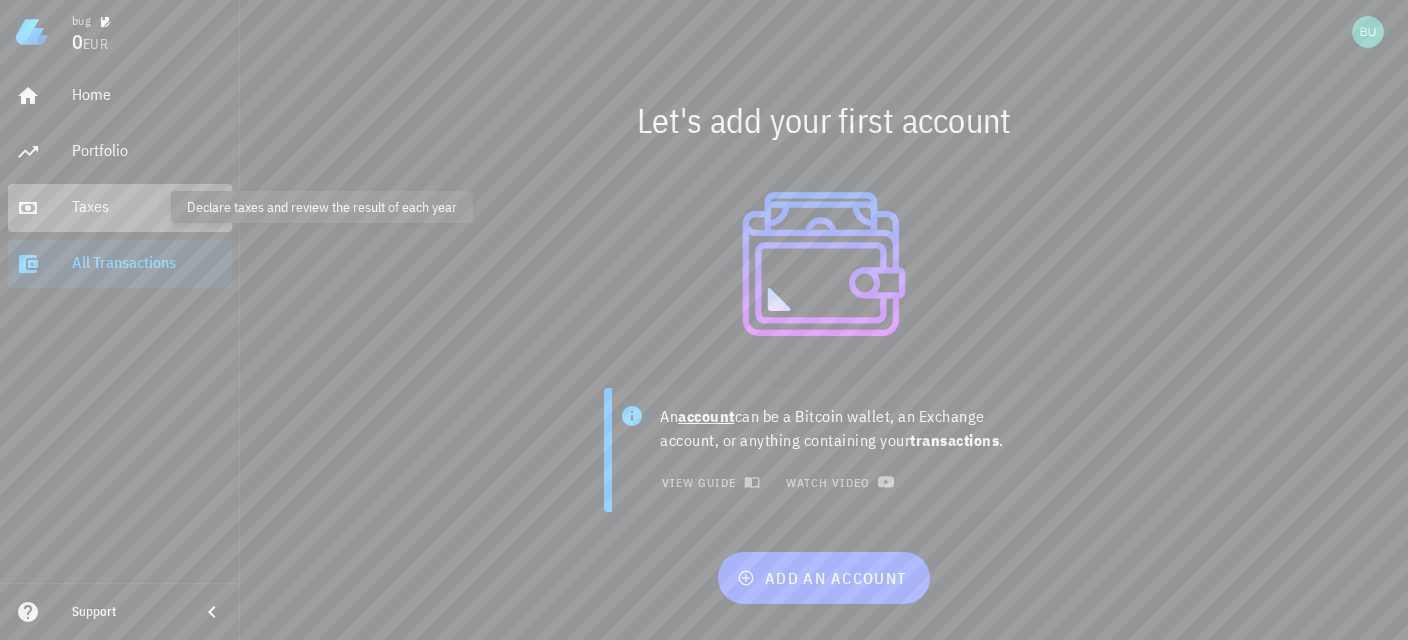 click on "Taxes" at bounding box center (148, 206) 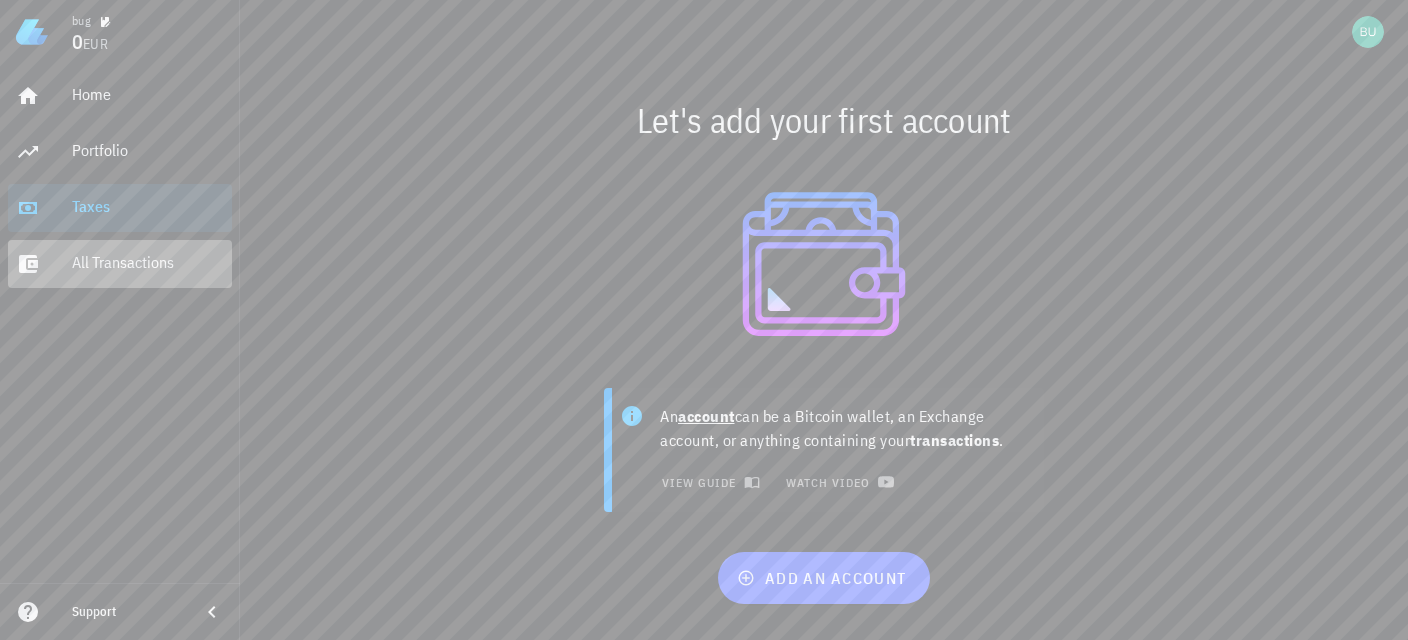 click on "All Transactions" at bounding box center (148, 262) 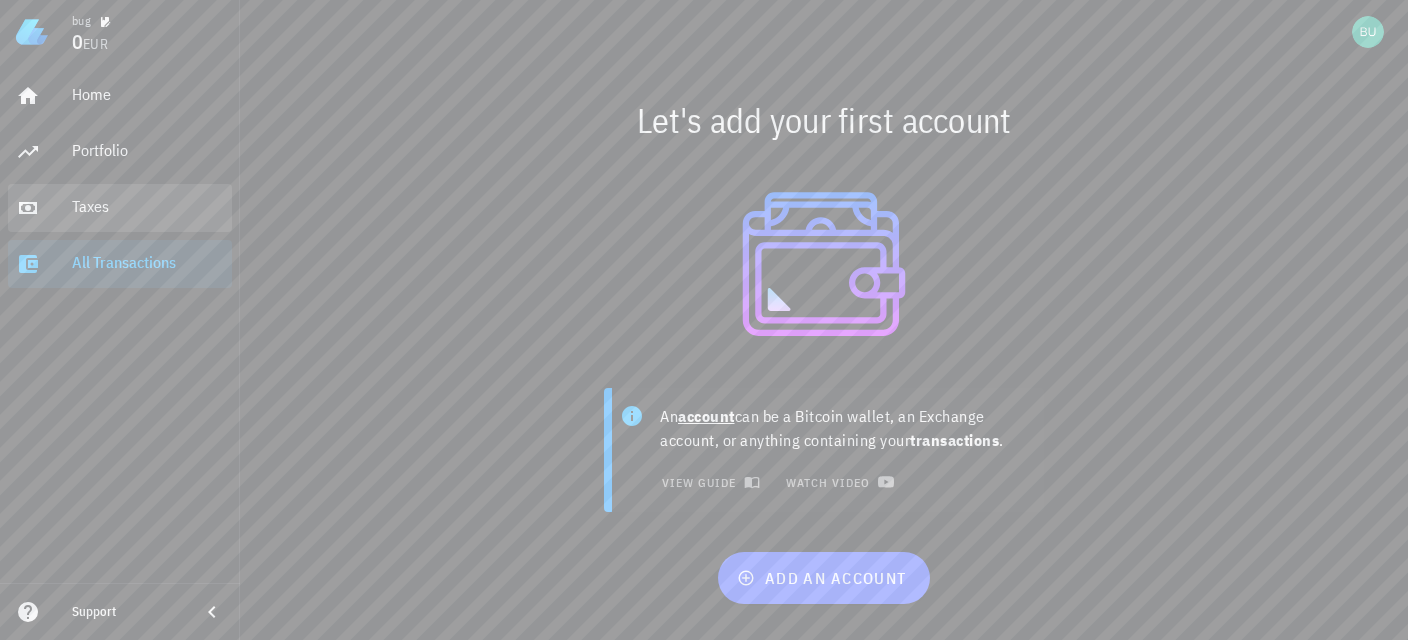 click on "Taxes" at bounding box center [148, 207] 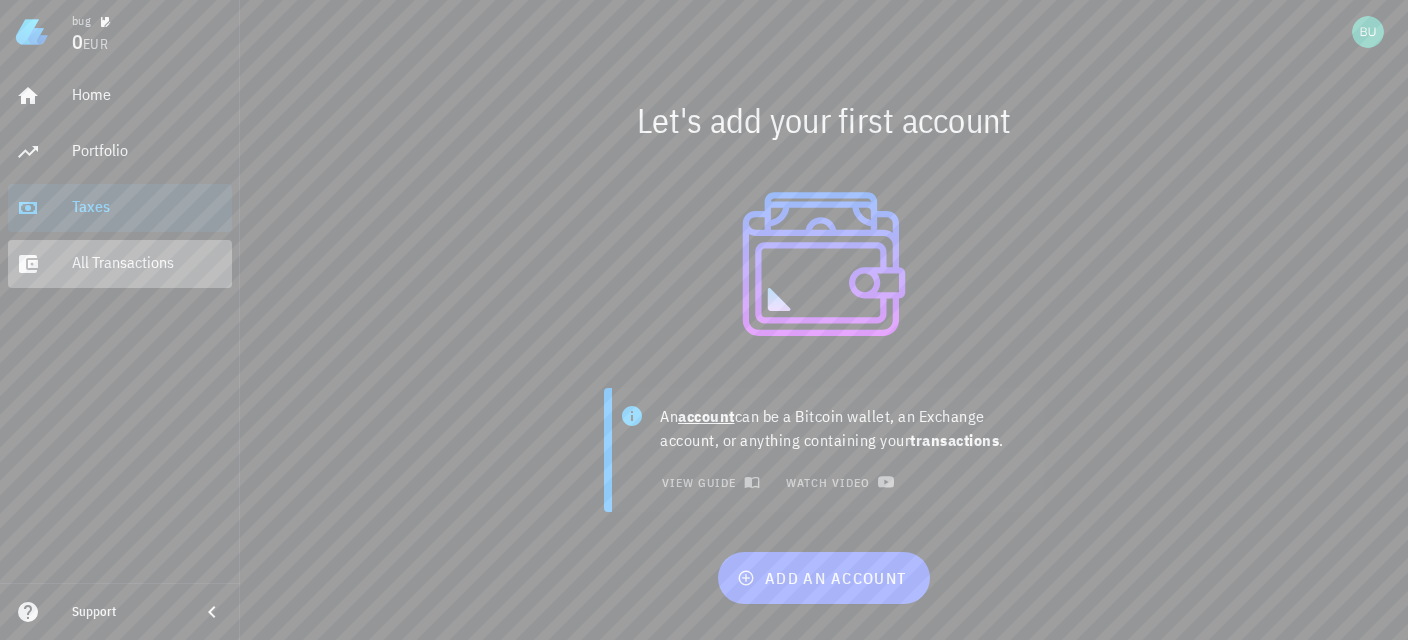 click on "All Transactions" at bounding box center [148, 262] 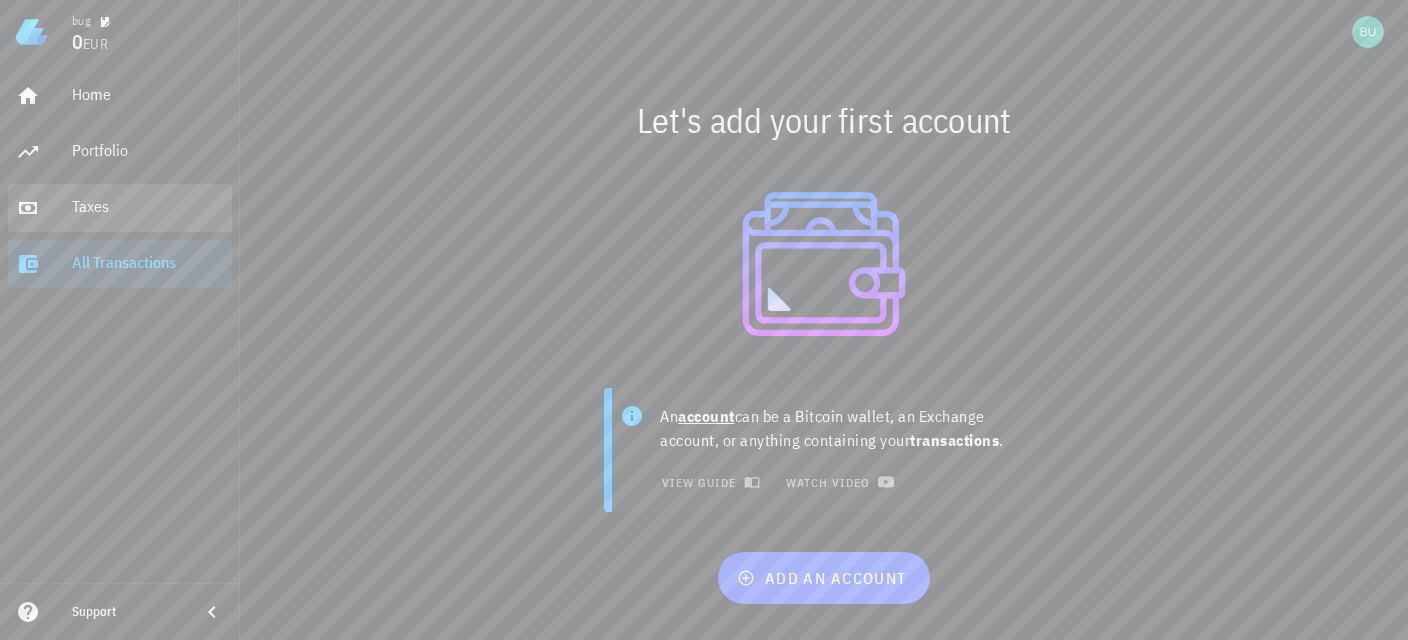click on "Taxes" at bounding box center (148, 207) 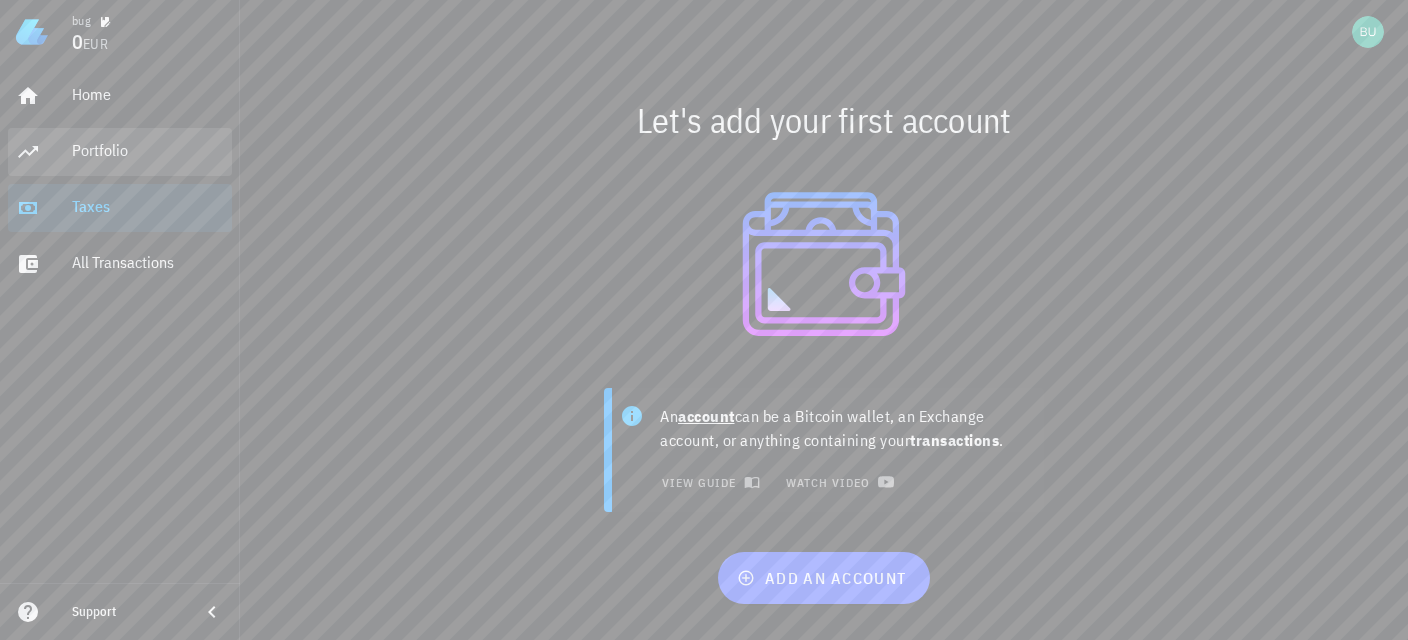 click on "Portfolio" at bounding box center (148, 150) 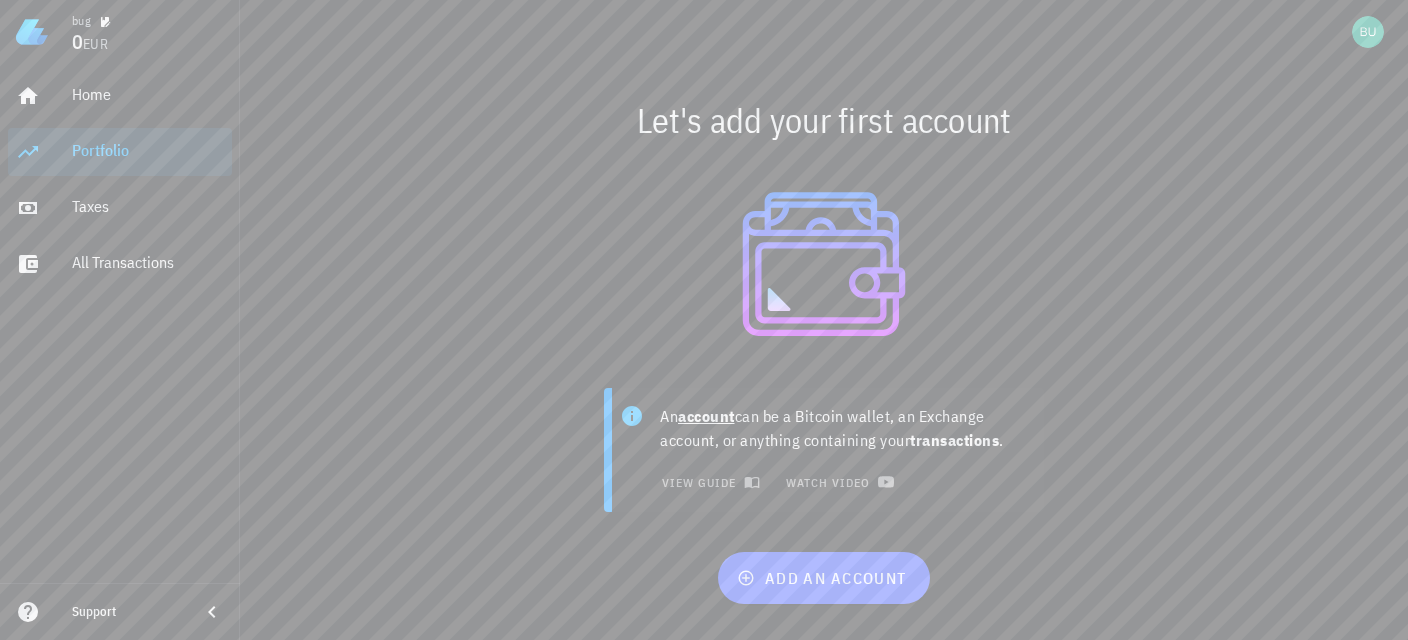 click on "Home
Portfolio
Taxes
All Transactions" at bounding box center (120, 180) 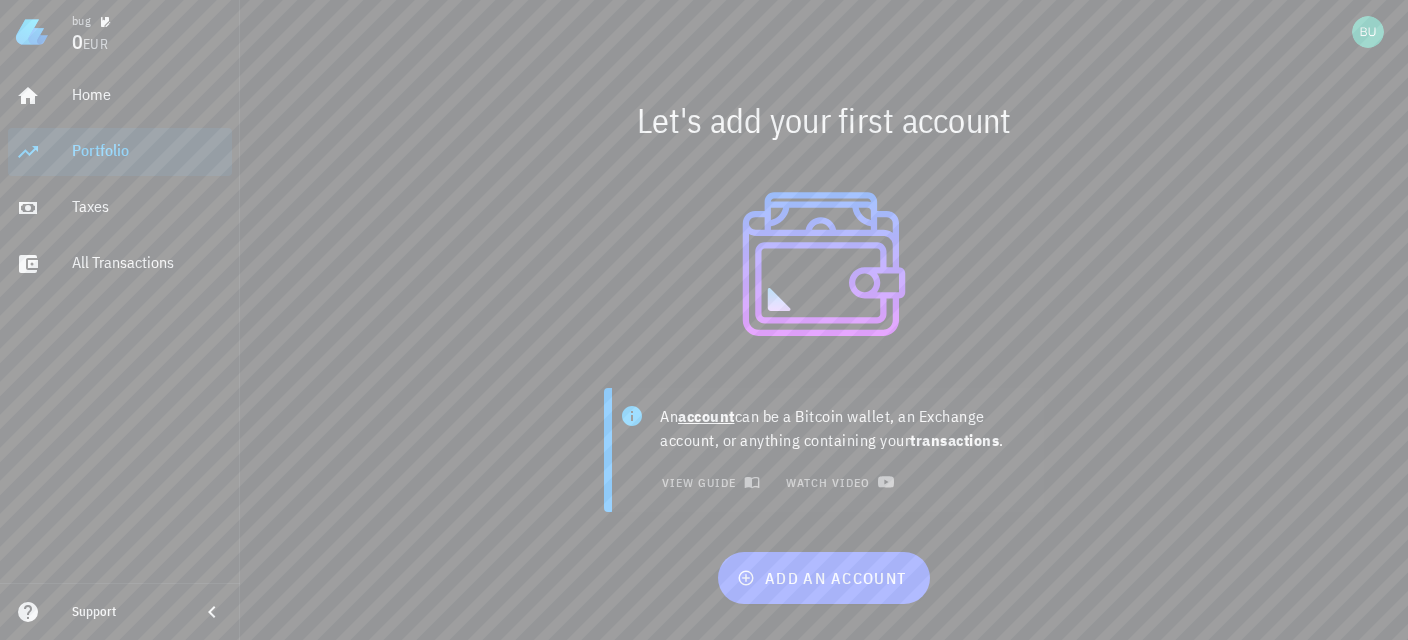 click on "EUR" at bounding box center (95, 44) 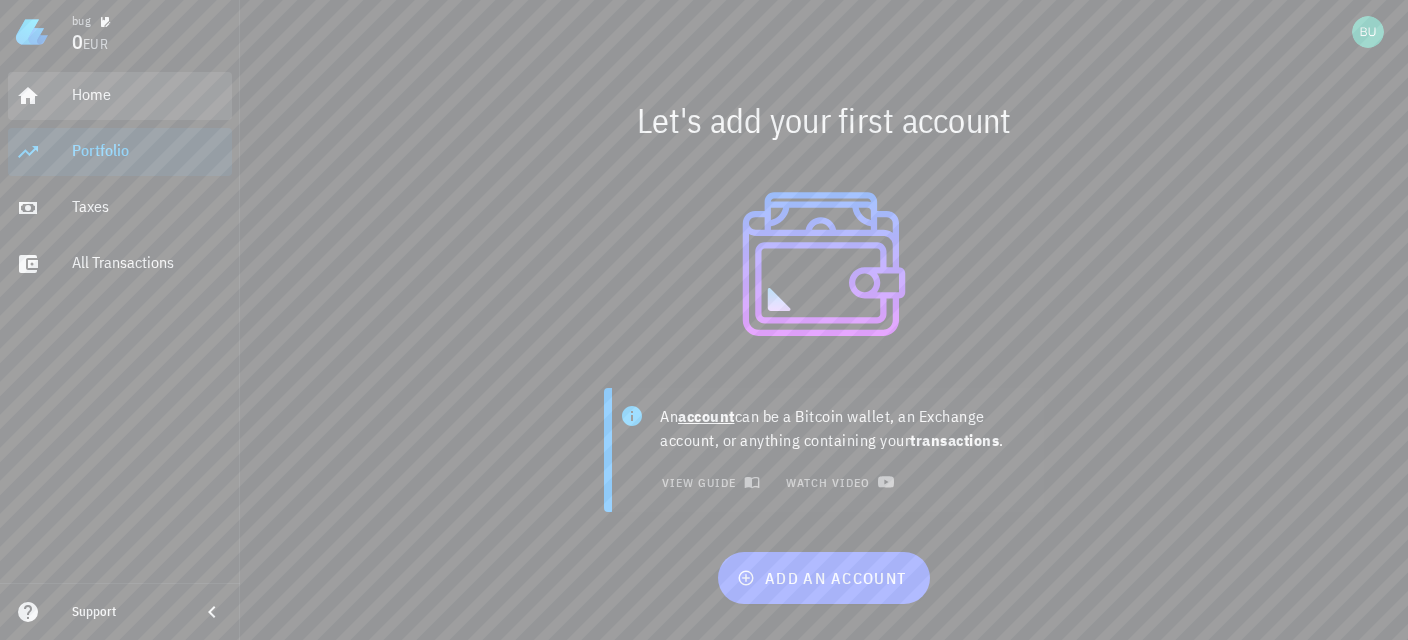 drag, startPoint x: 102, startPoint y: 89, endPoint x: 113, endPoint y: 131, distance: 43.416588 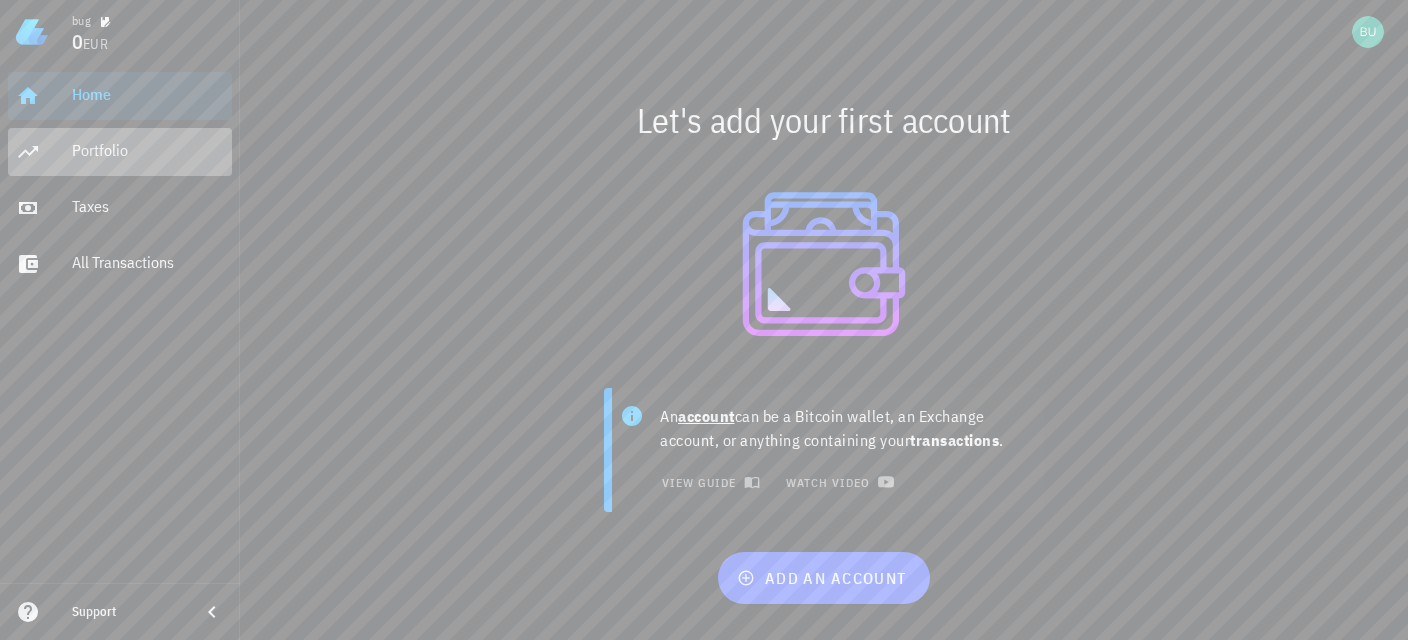 click on "Portfolio" at bounding box center [148, 150] 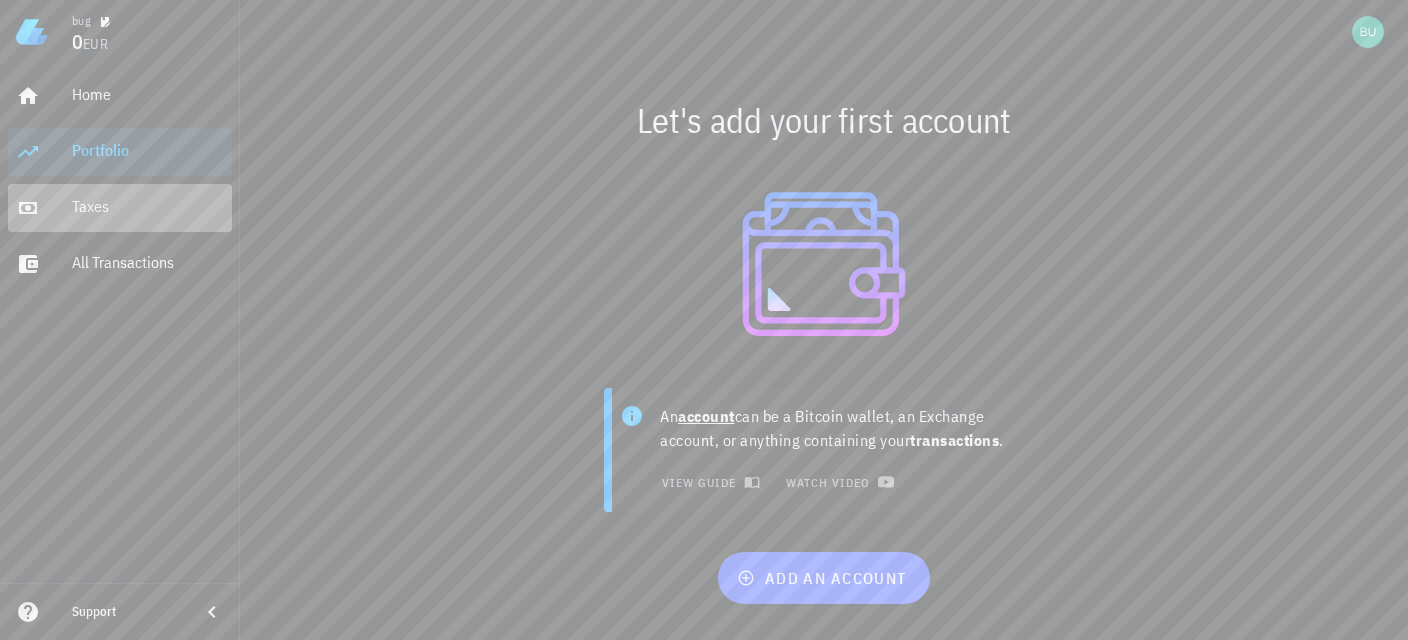 click on "Taxes" at bounding box center [148, 206] 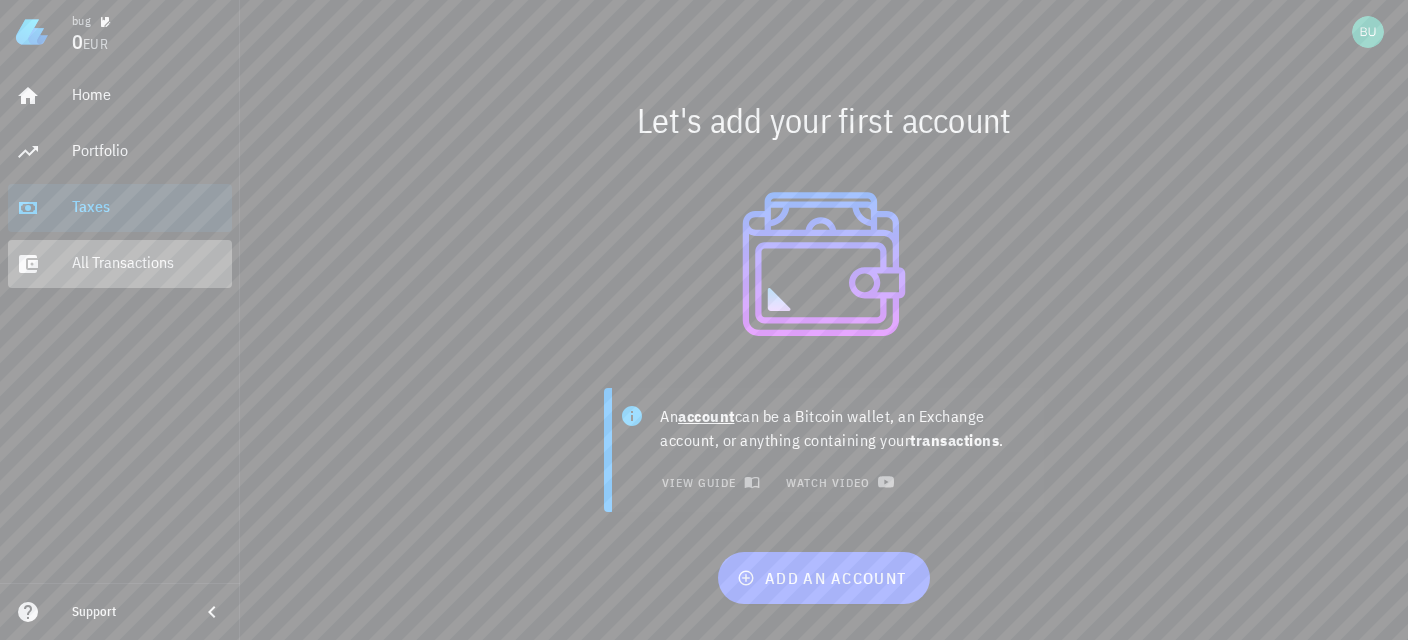 click on "All Transactions" at bounding box center (148, 262) 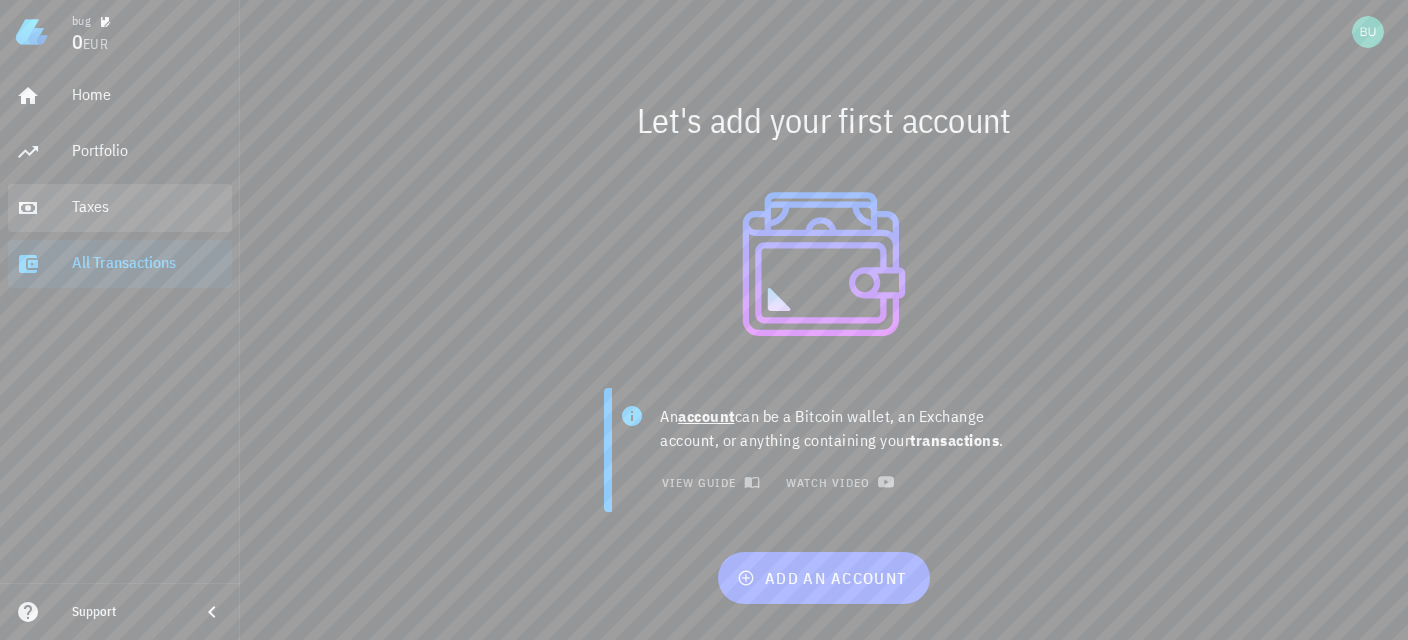click on "Taxes" at bounding box center [148, 206] 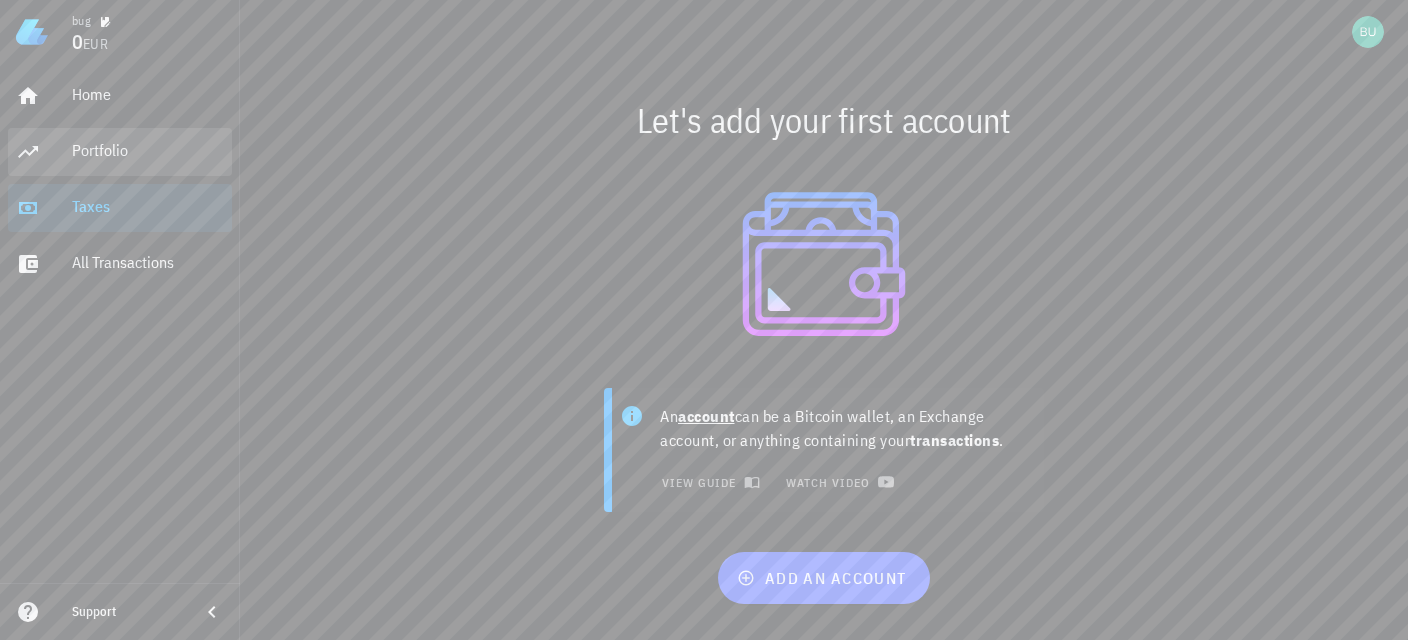 click on "Portfolio" at bounding box center (148, 150) 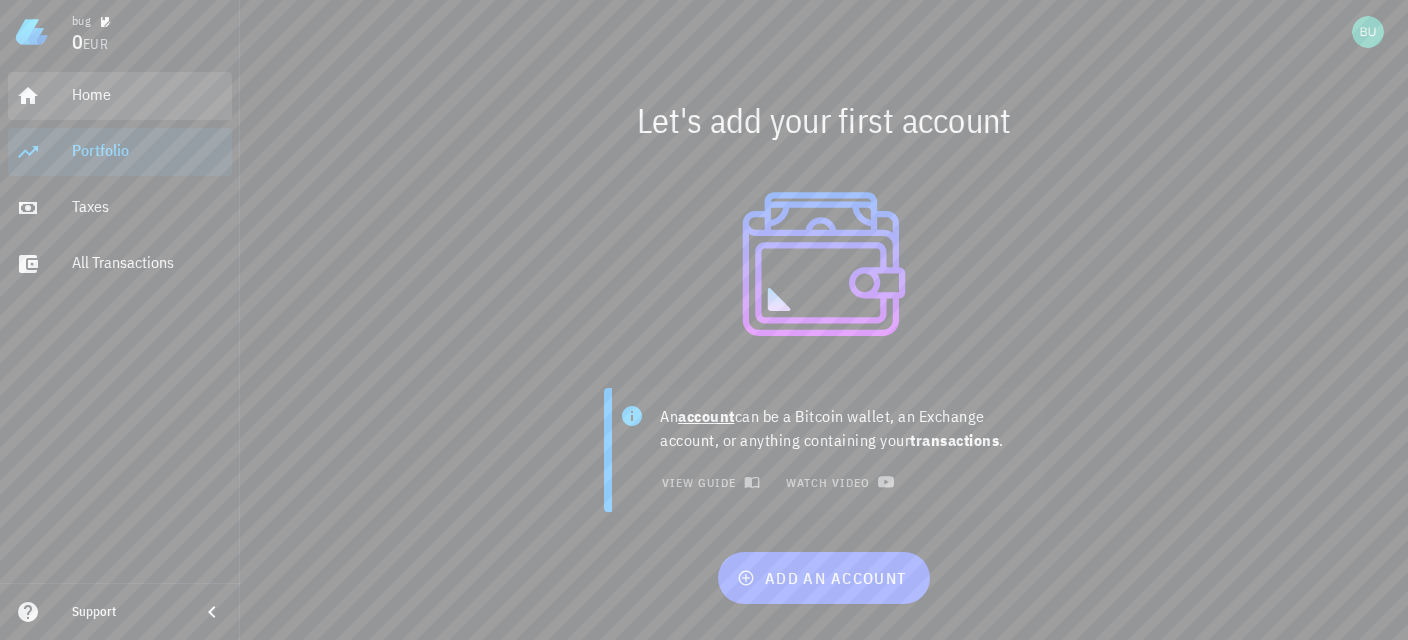 click on "Home" at bounding box center (148, 94) 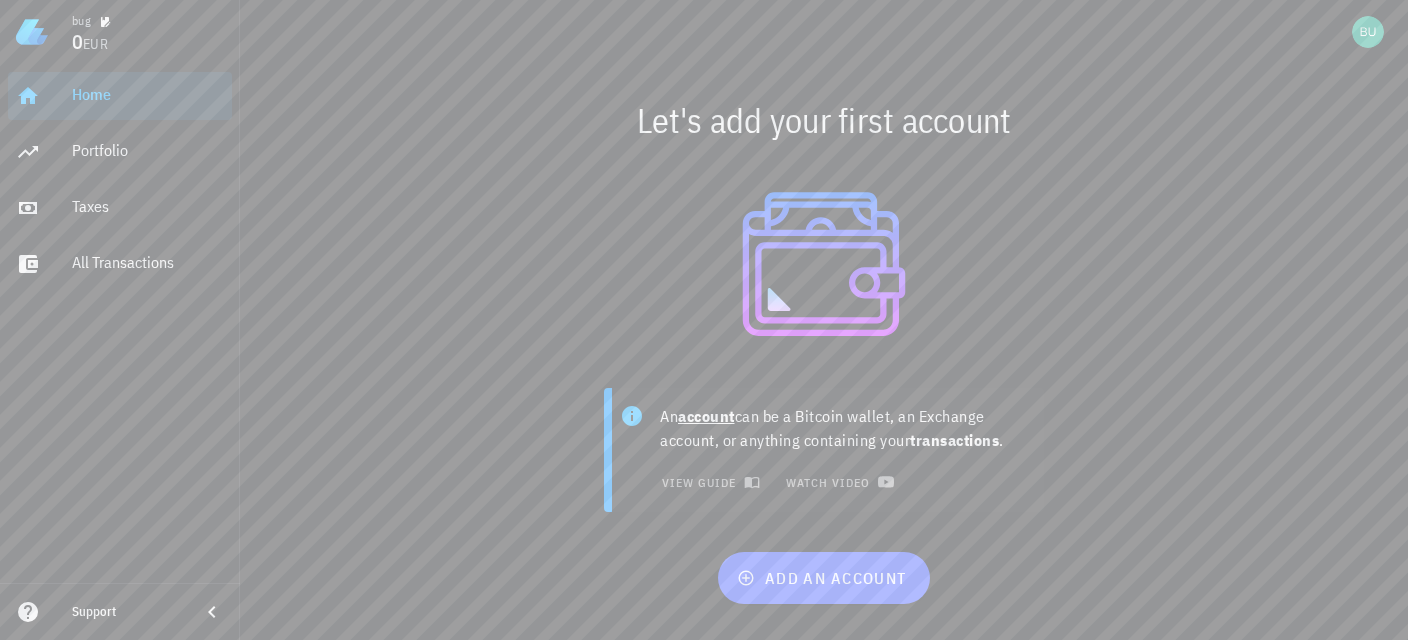 click on "0  EUR" at bounding box center (148, 43) 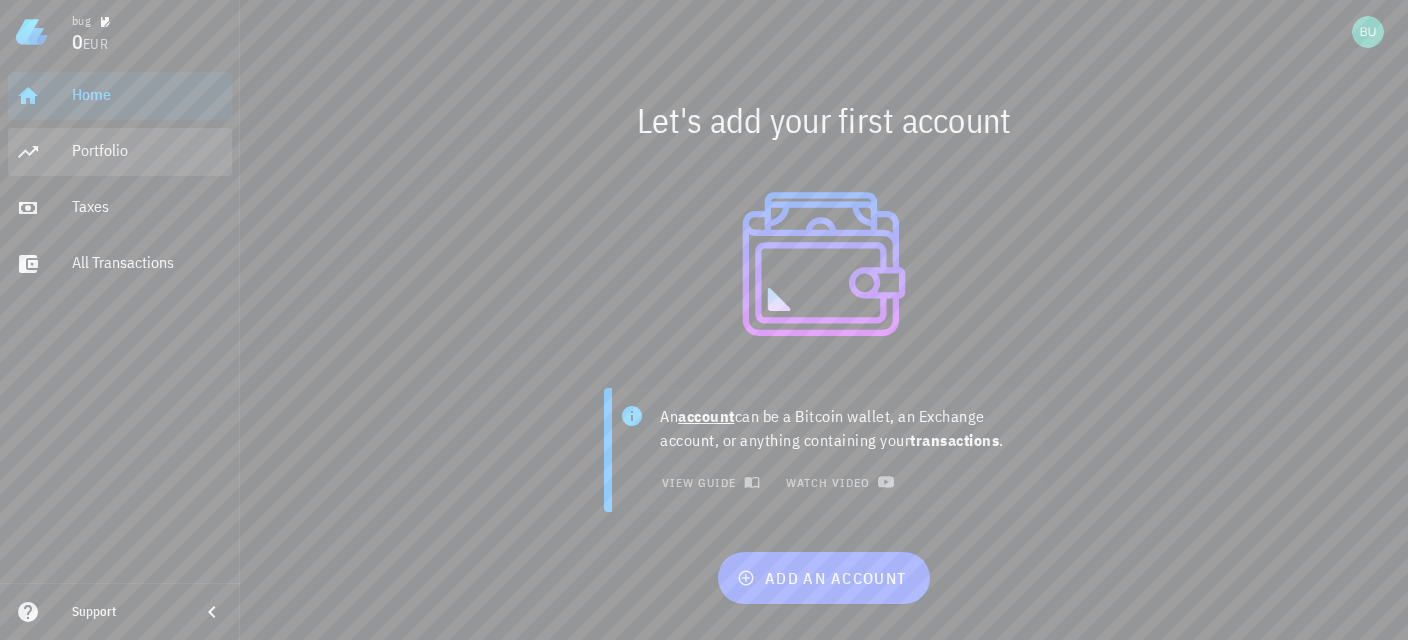 click on "Portfolio" at bounding box center [148, 150] 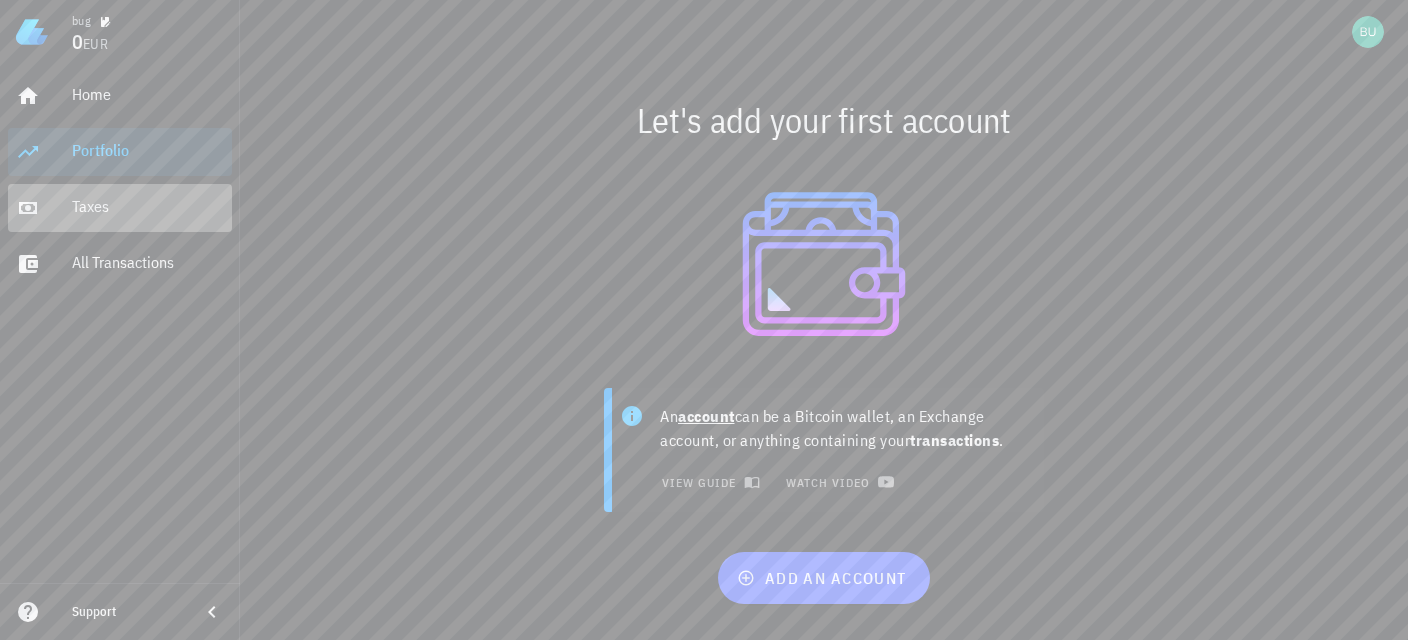 click on "Taxes" at bounding box center (148, 206) 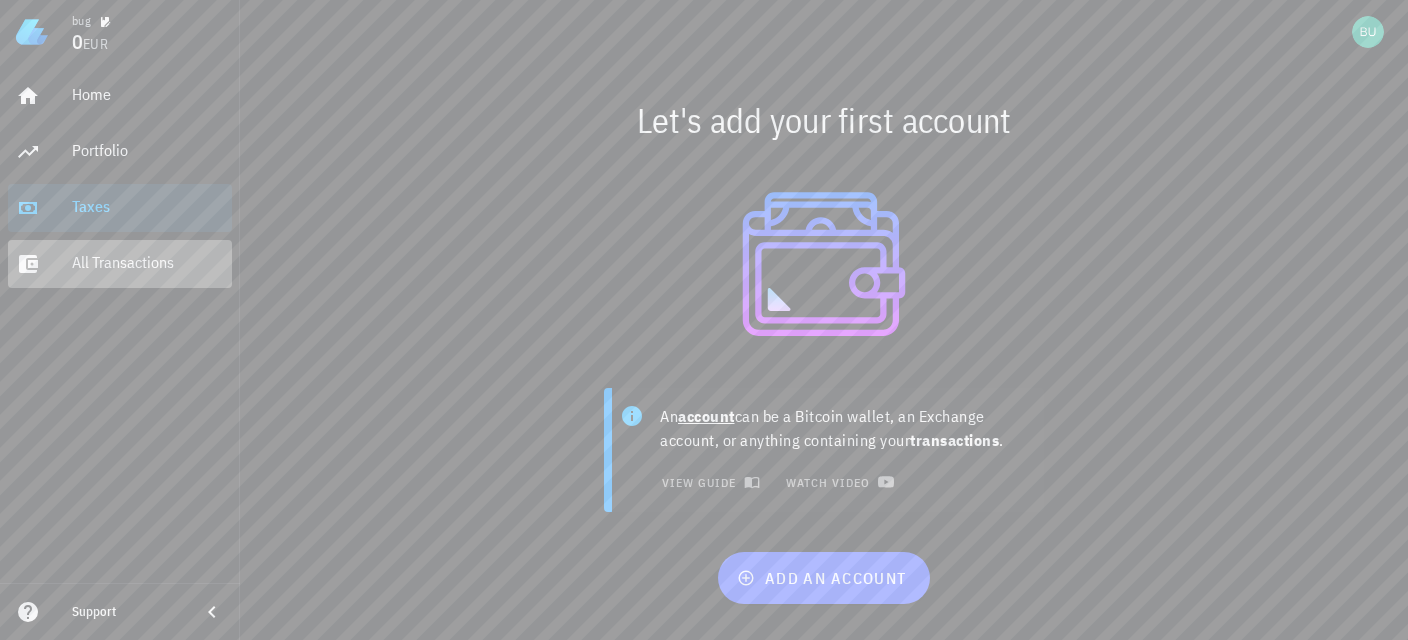 click on "All Transactions" at bounding box center [148, 262] 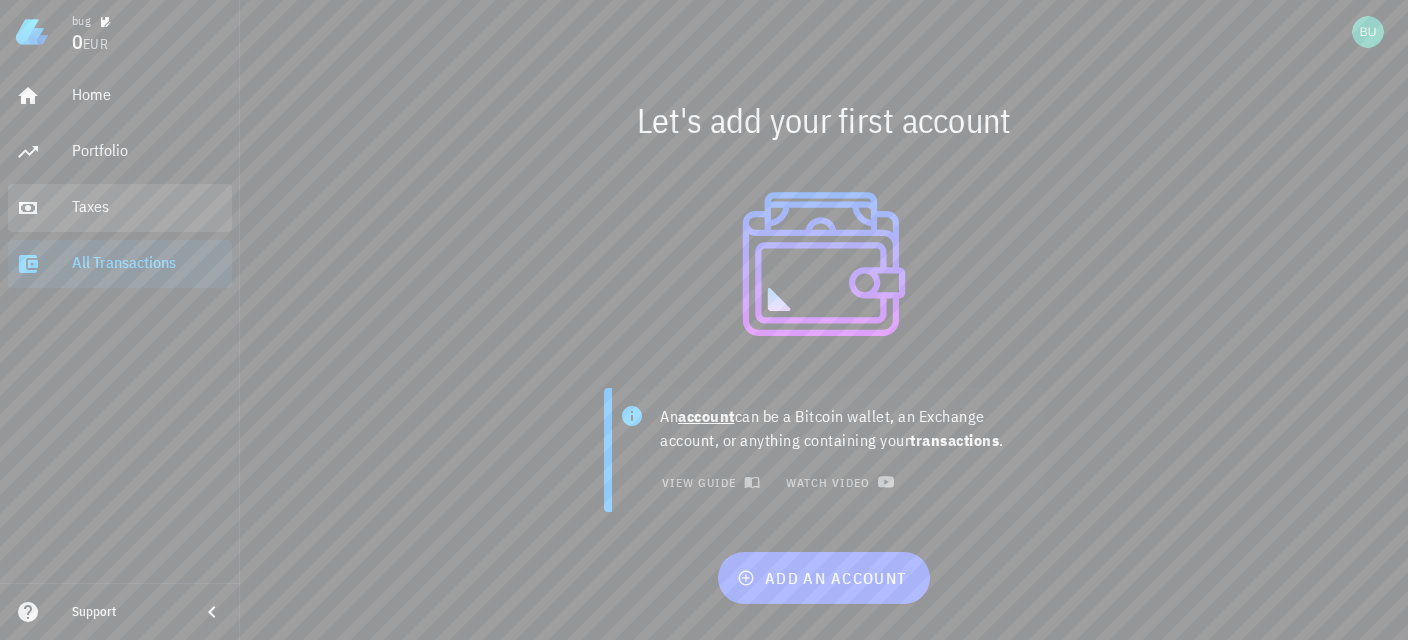 click on "Taxes" at bounding box center (148, 206) 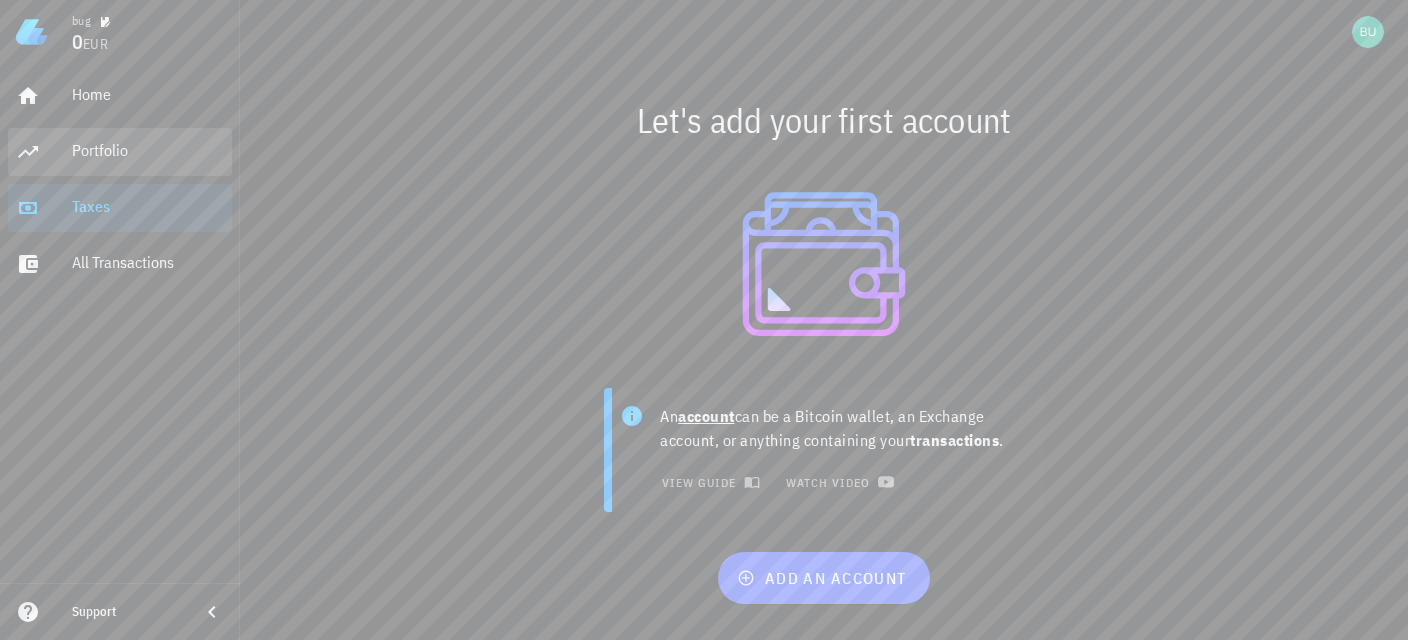 click on "Portfolio" at bounding box center (148, 150) 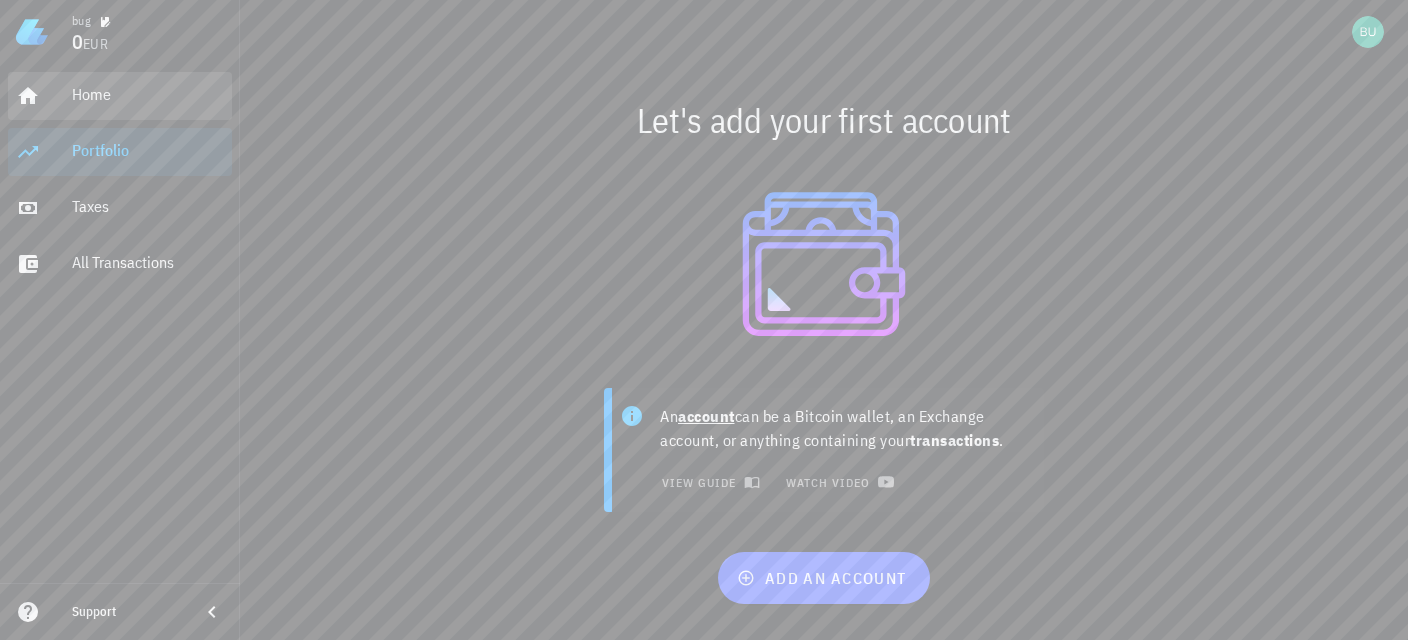 click on "Home" at bounding box center [148, 94] 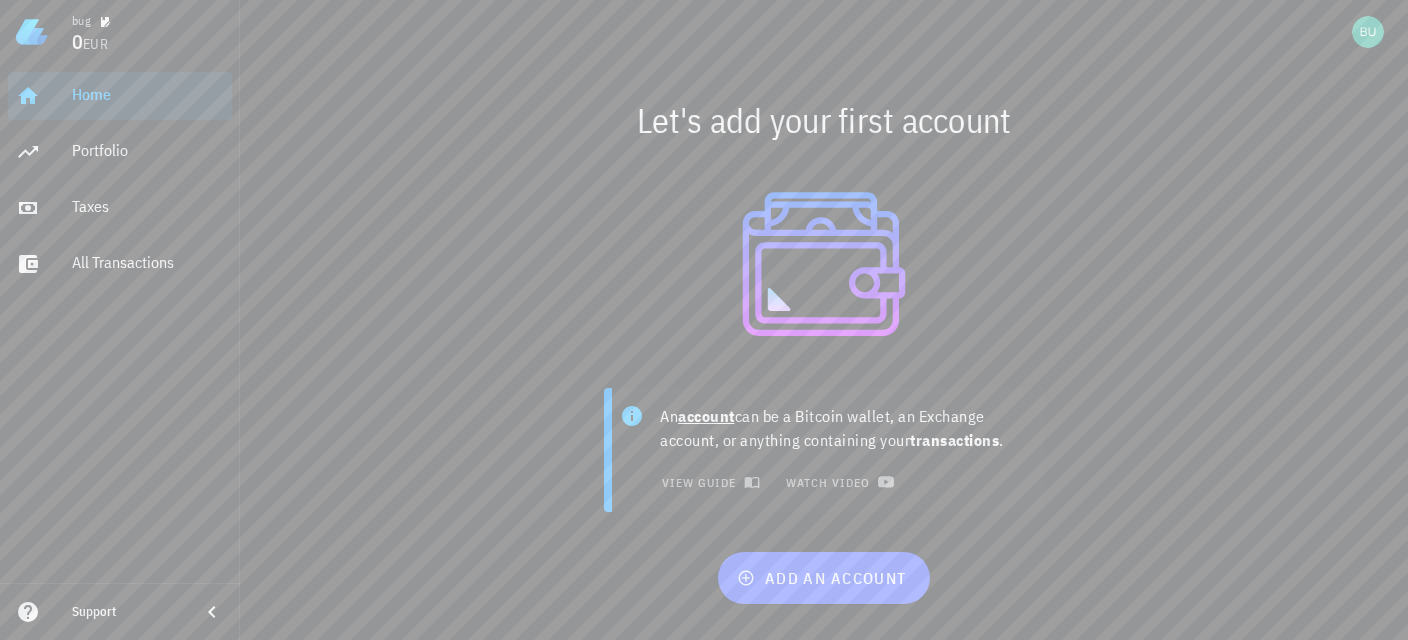 click on "0  EUR" at bounding box center (148, 43) 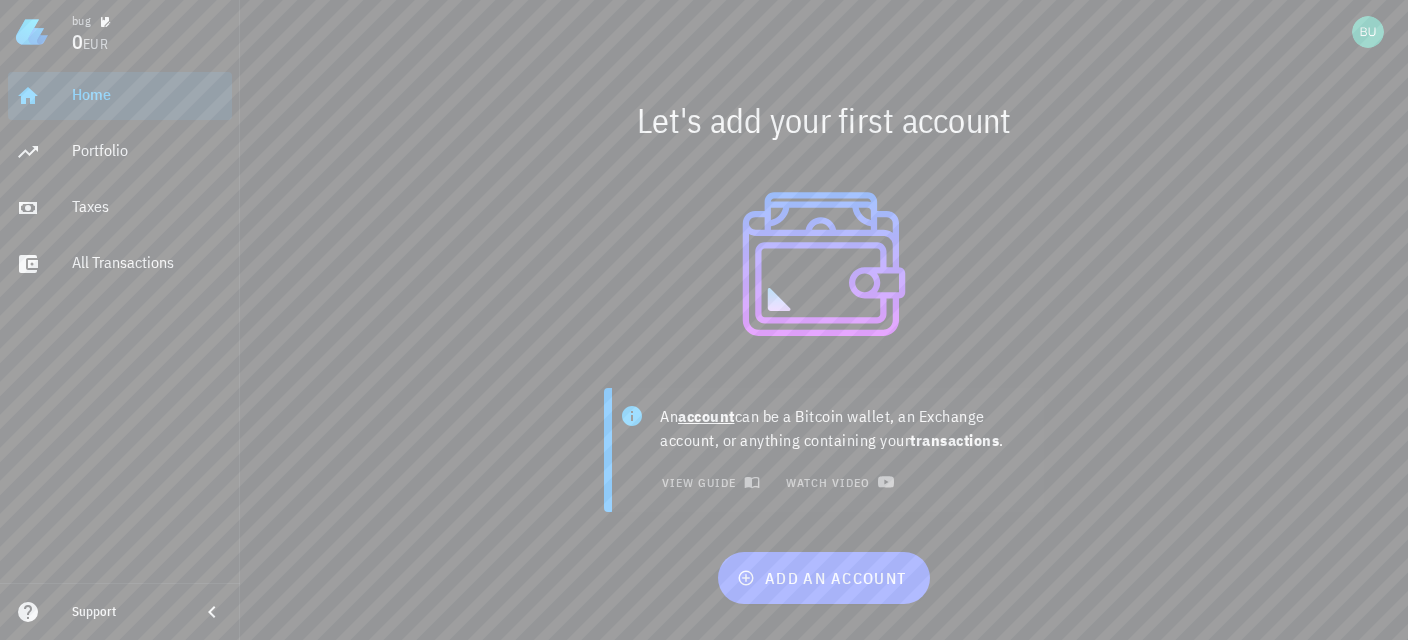 click on "Home" at bounding box center [148, 95] 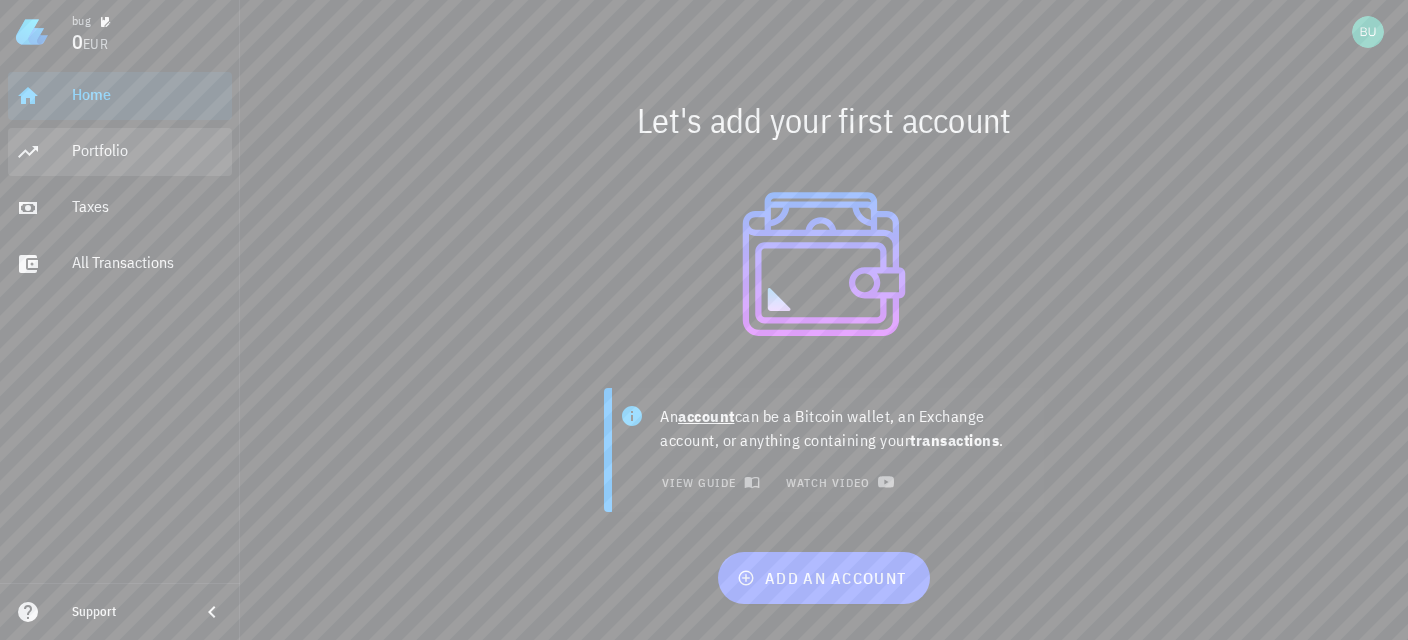 click on "Portfolio" at bounding box center (148, 151) 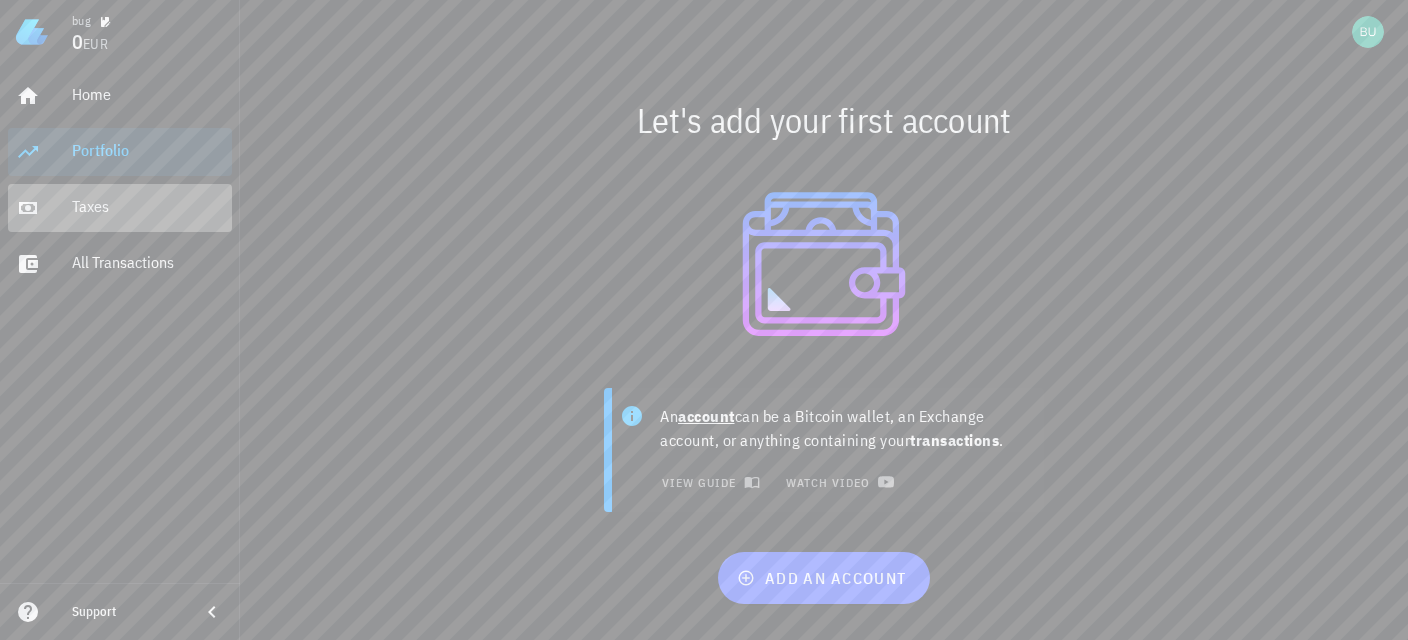 click on "Taxes" at bounding box center (148, 206) 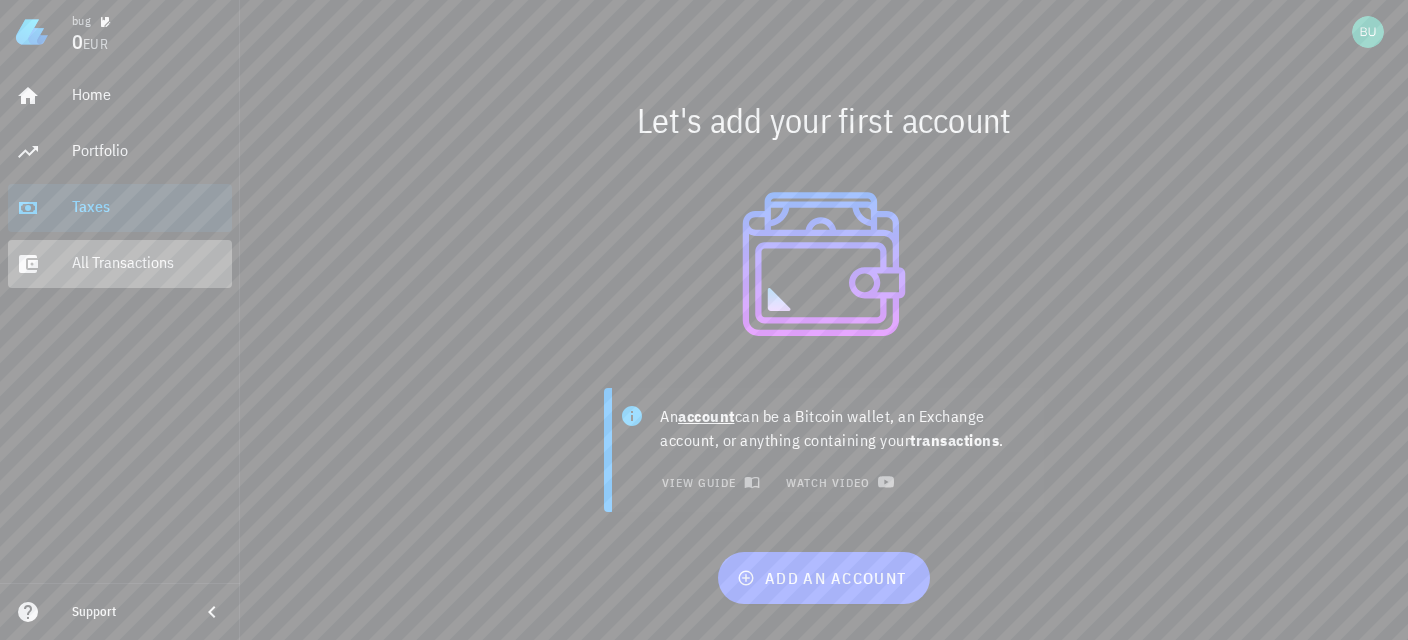 click on "All Transactions" at bounding box center [148, 262] 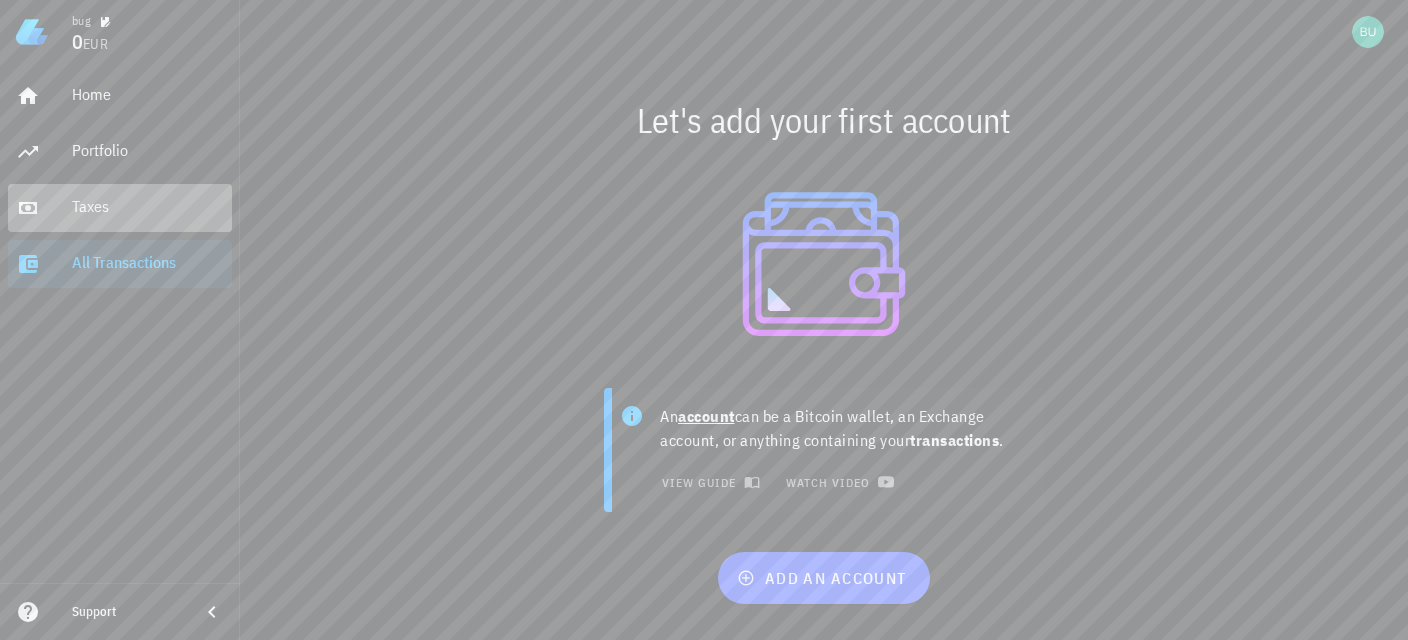 click on "Taxes" at bounding box center [148, 206] 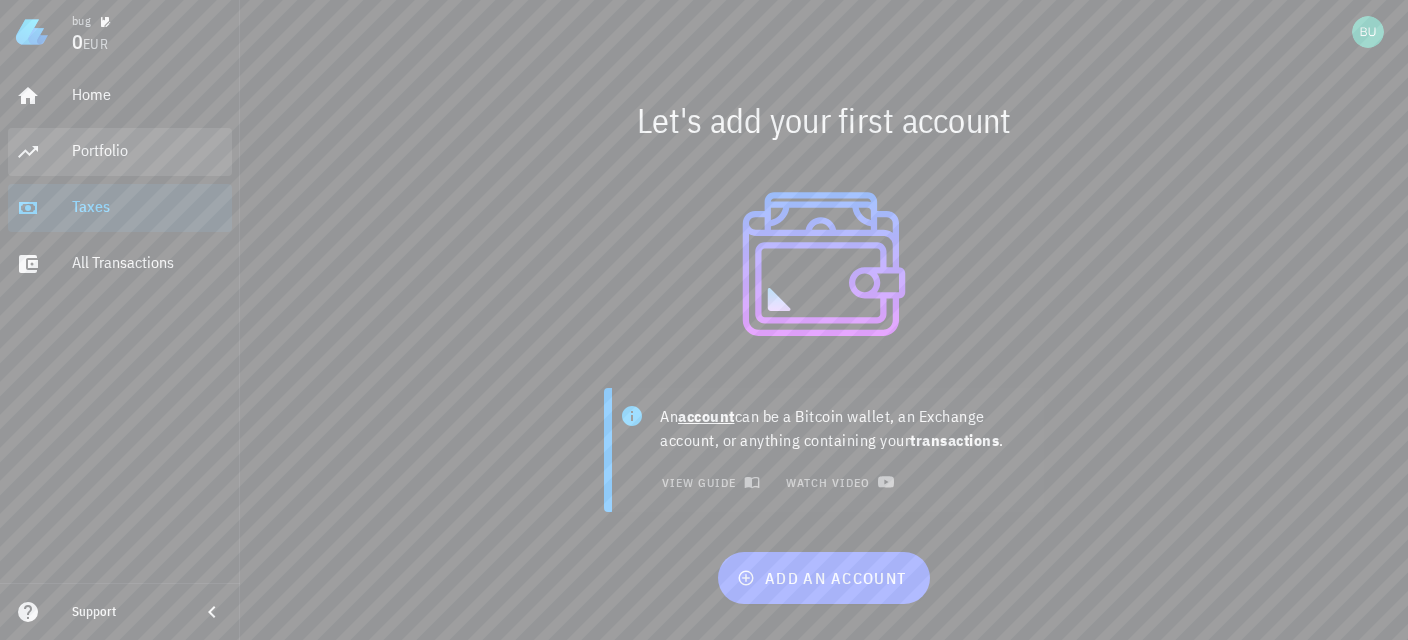 click on "Portfolio" at bounding box center (148, 150) 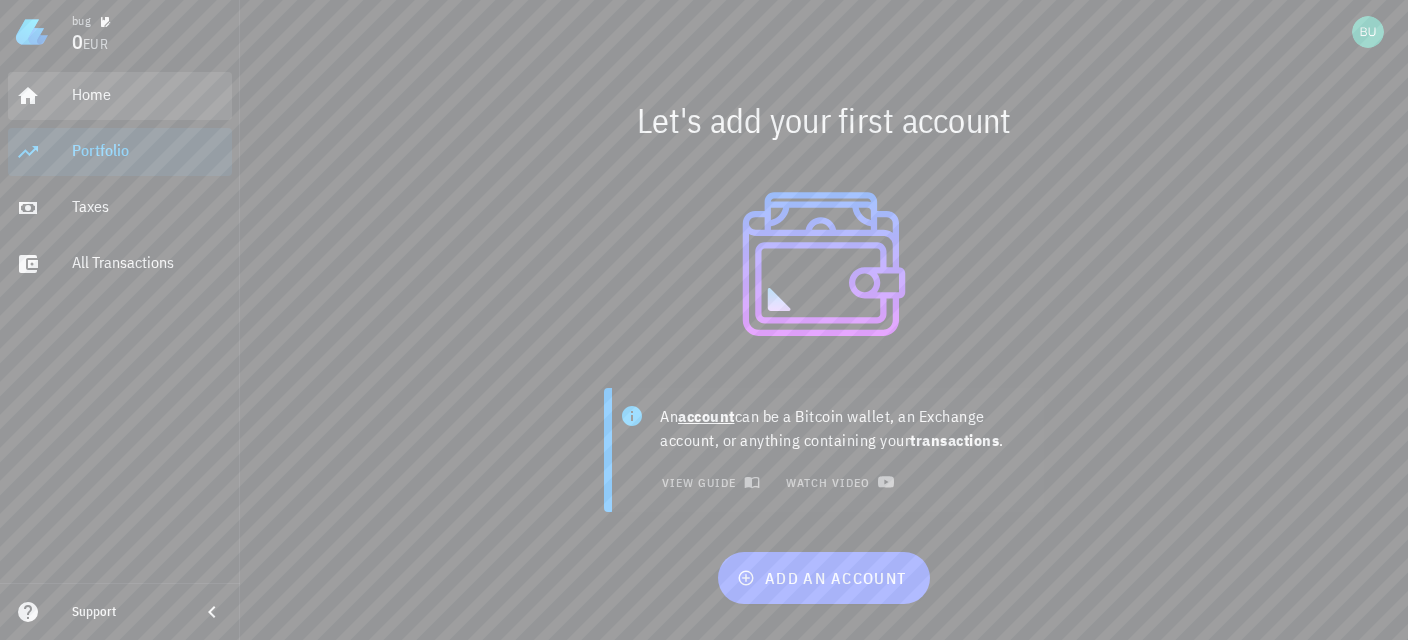 click on "Home" at bounding box center [148, 94] 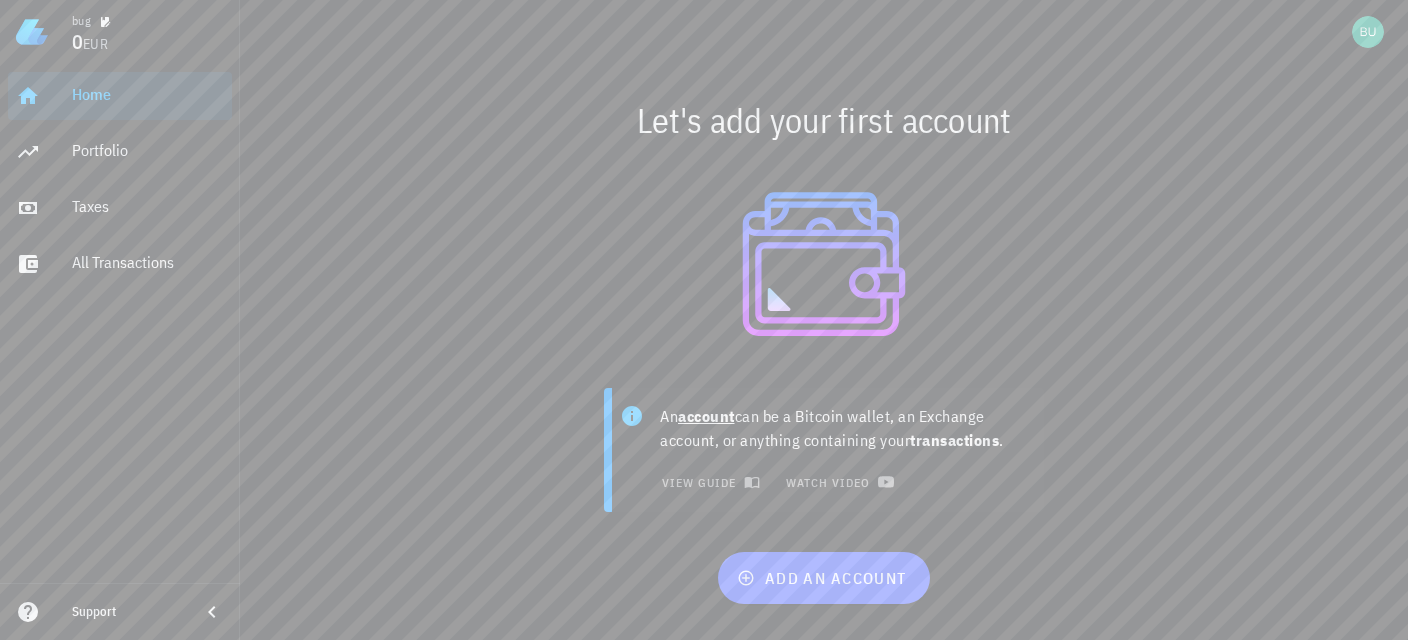 click on "bug
0  EUR" at bounding box center (148, 32) 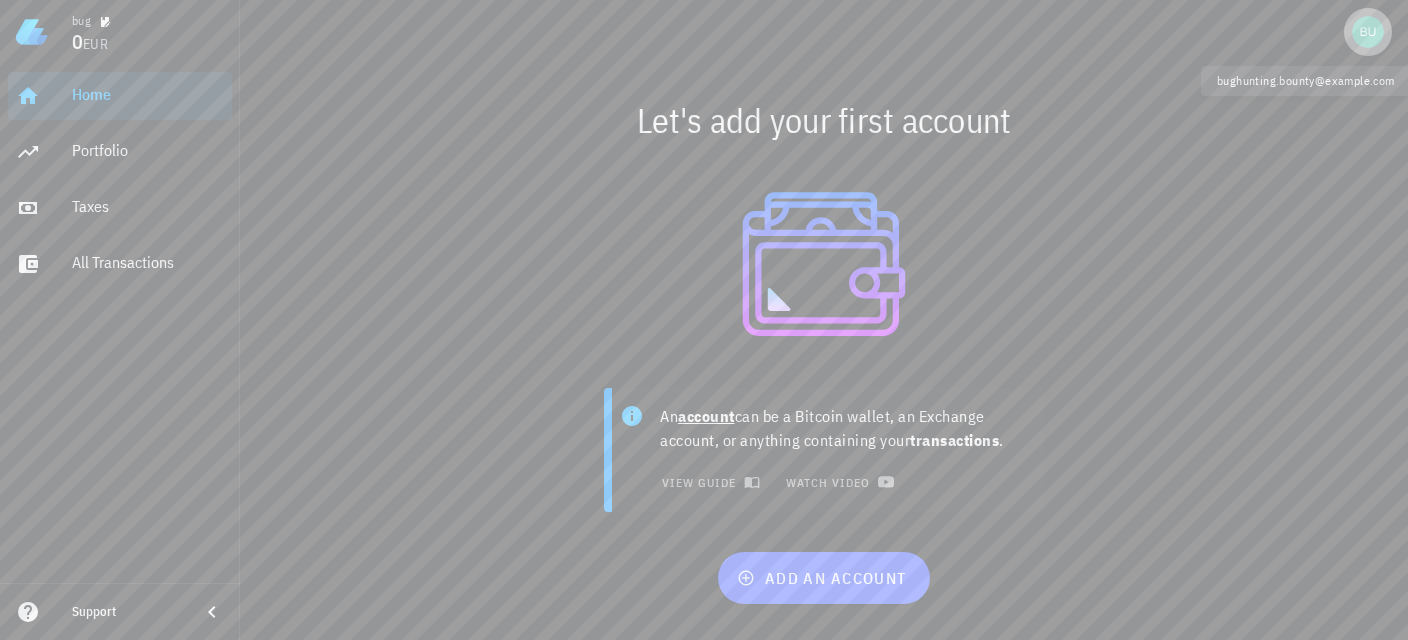 click at bounding box center [1368, 32] 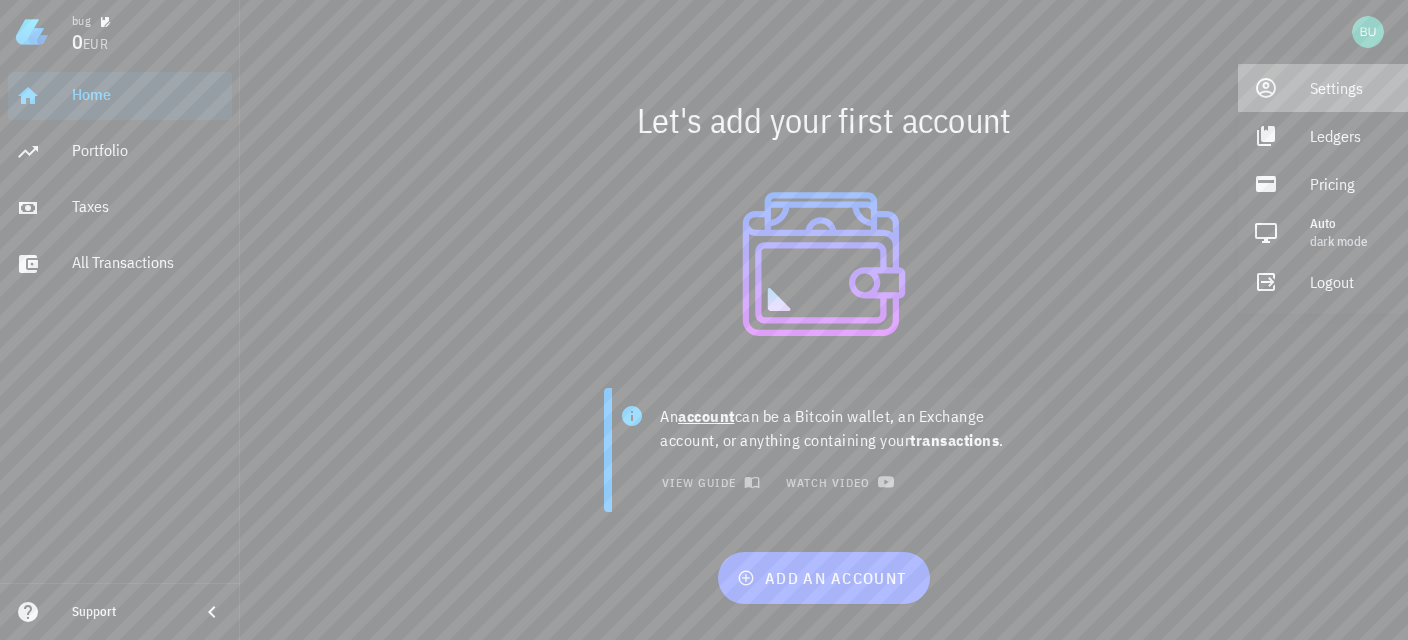 click on "Settings" at bounding box center [1323, 88] 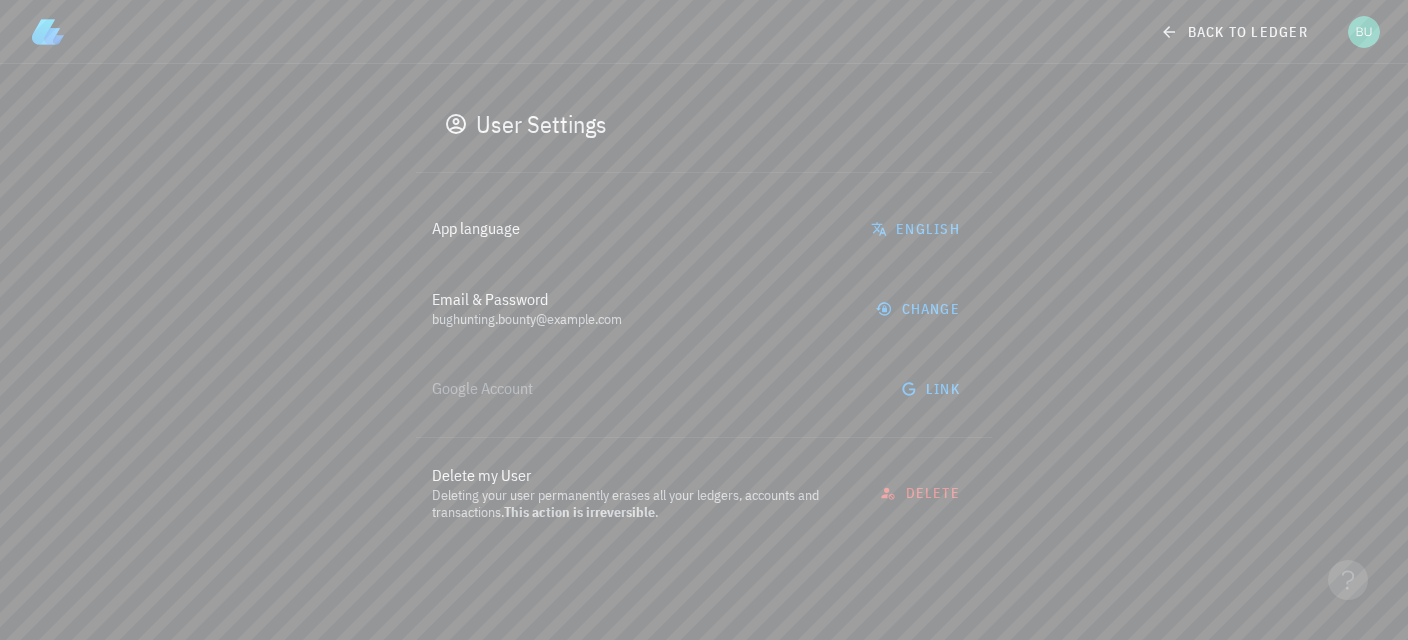 click on "User Settings" at bounding box center [686, 124] 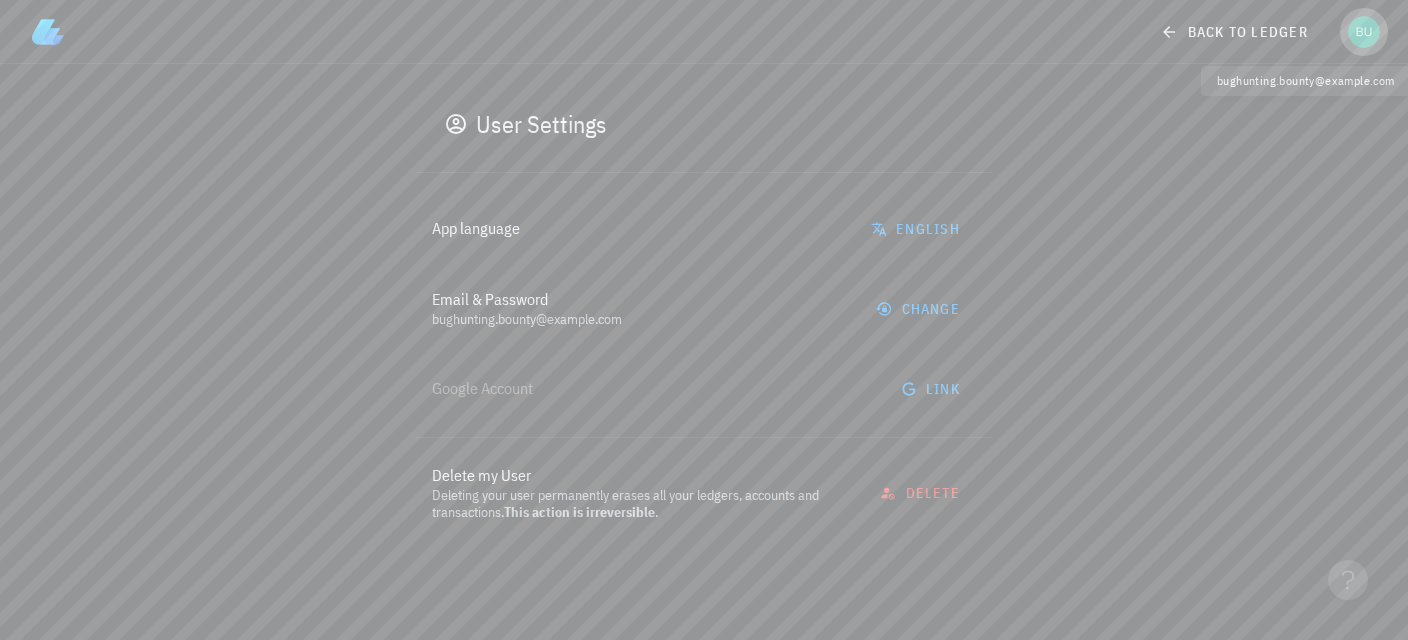 click at bounding box center [1364, 32] 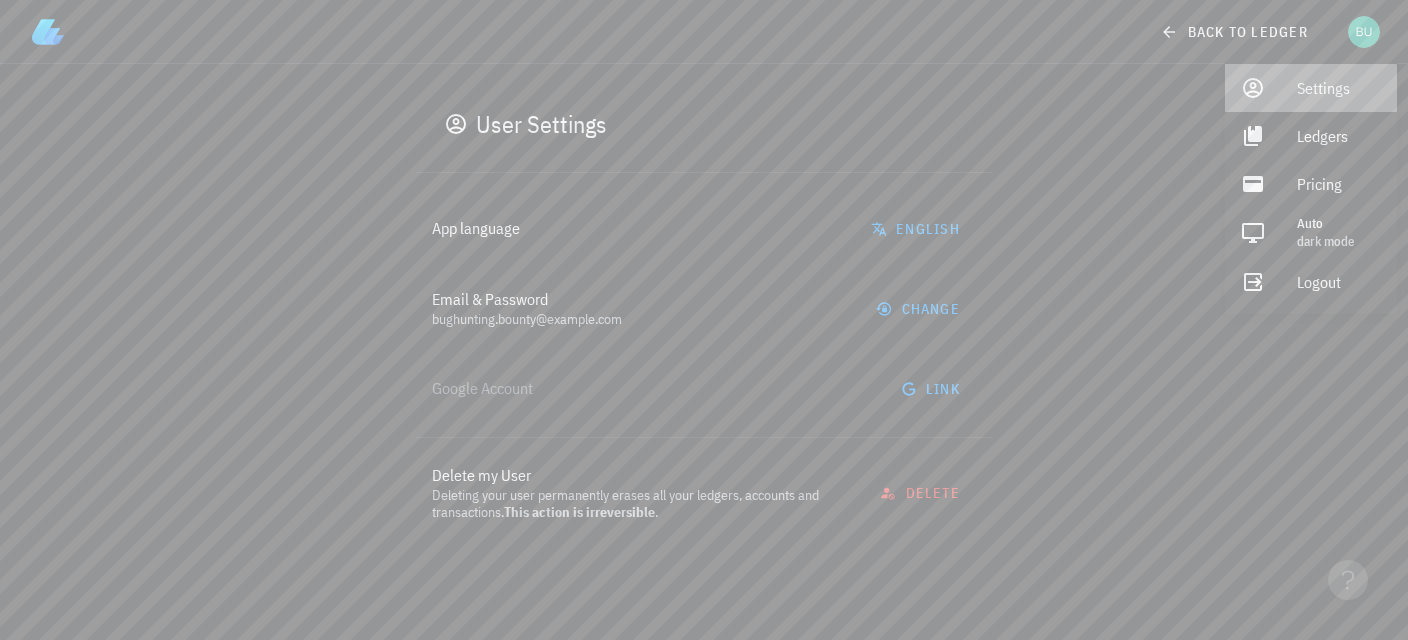 click on "Settings" at bounding box center (1339, 88) 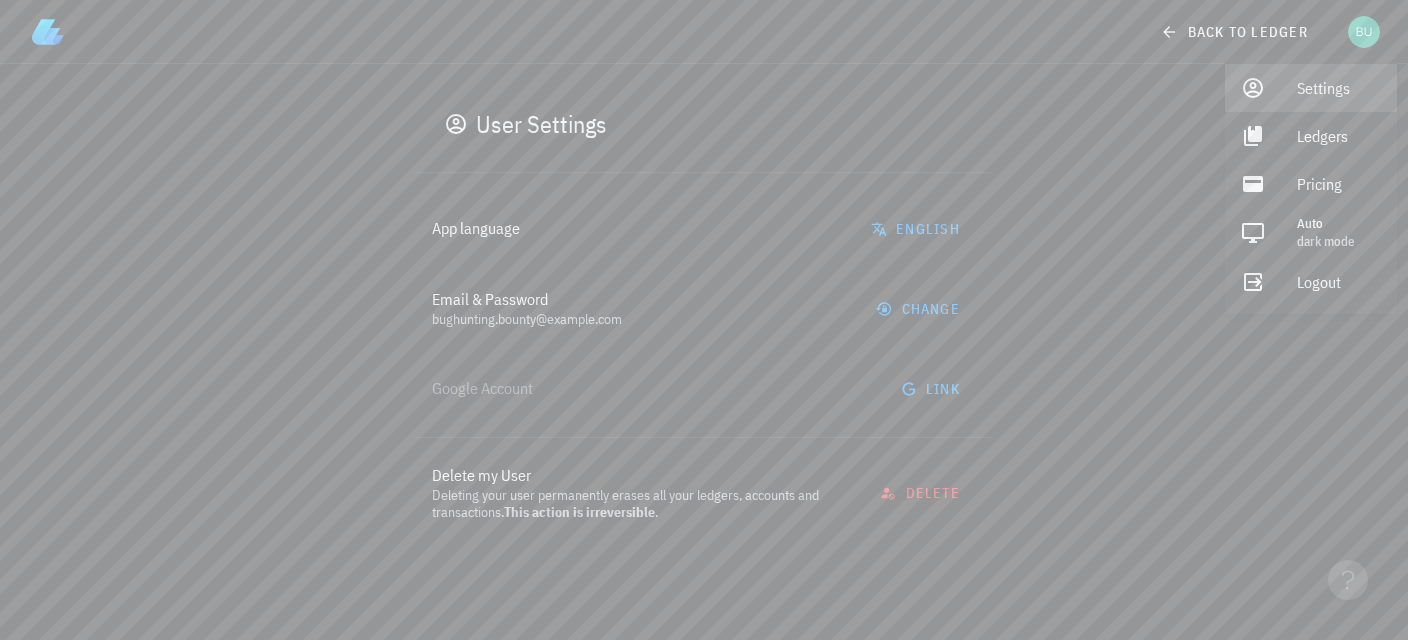 click on "User Settings" at bounding box center (686, 124) 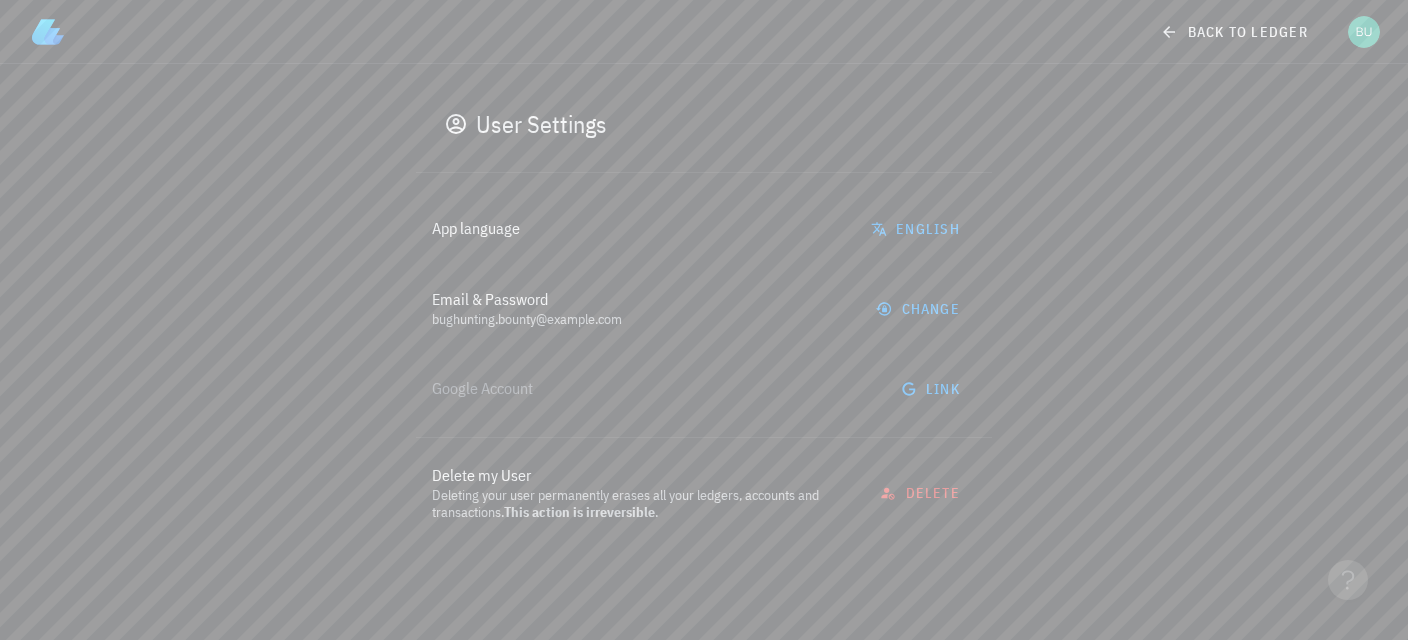 click 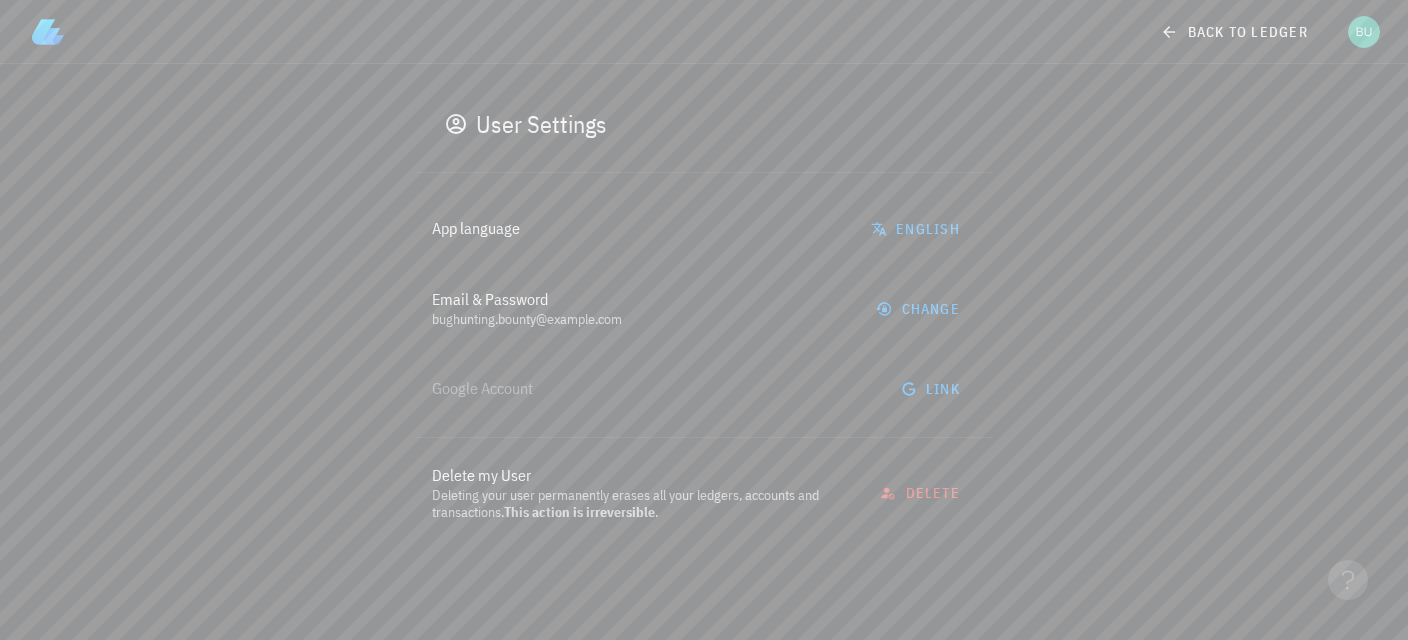 click 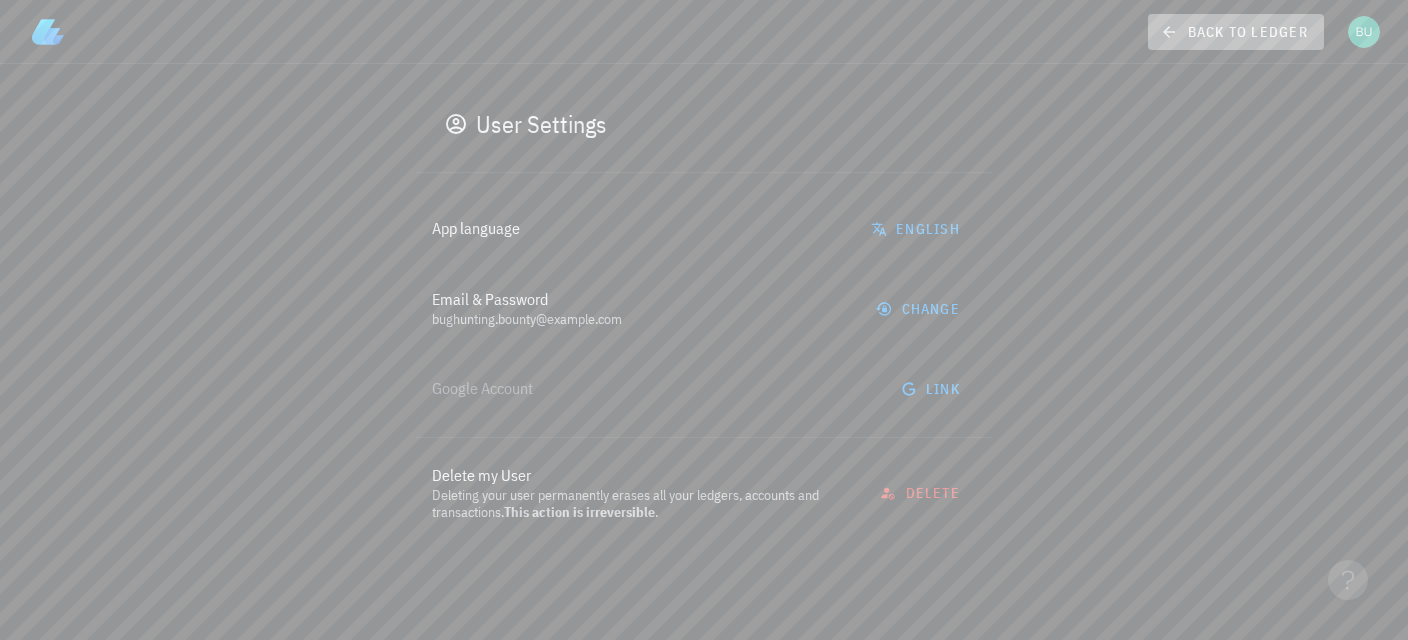 click 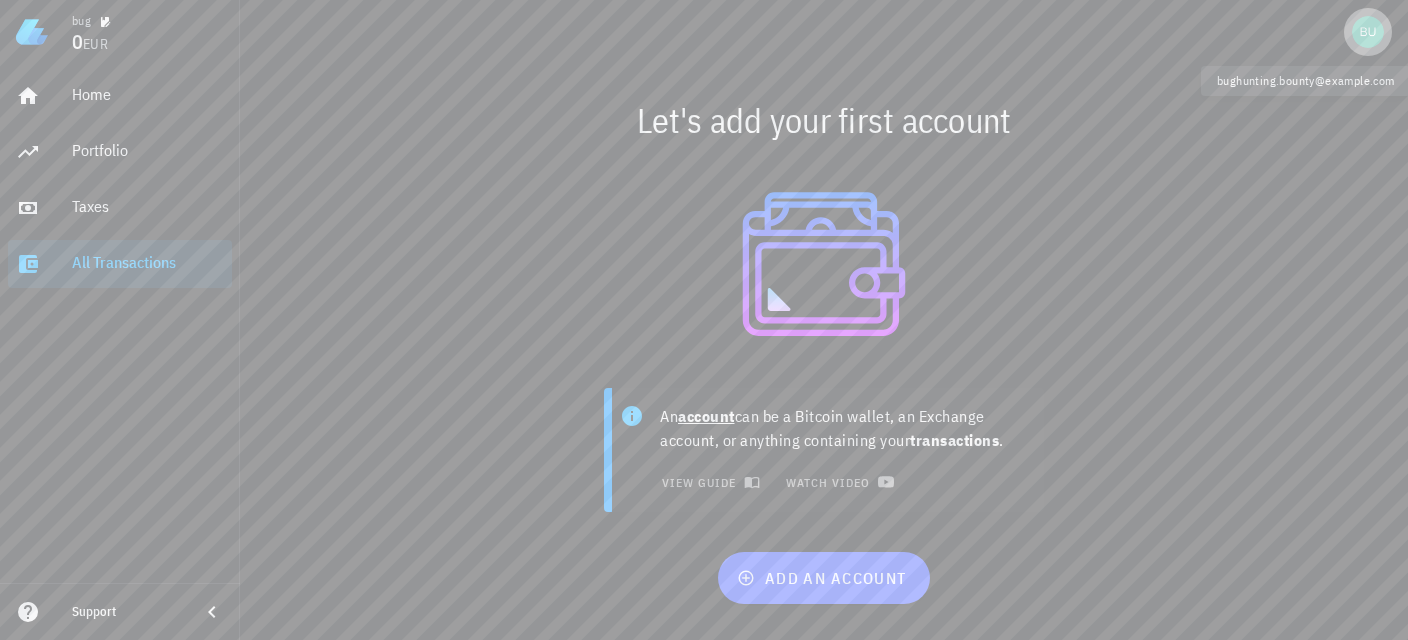 click at bounding box center (1368, 32) 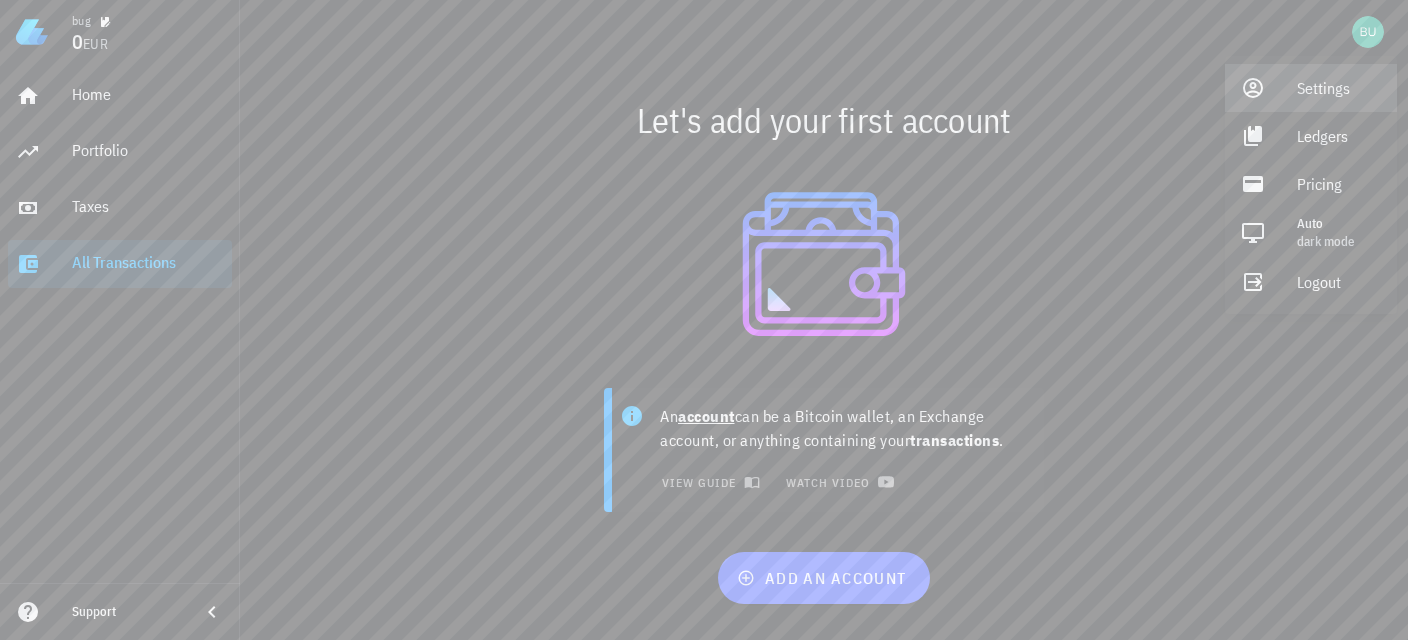 click on "Settings" at bounding box center [1339, 88] 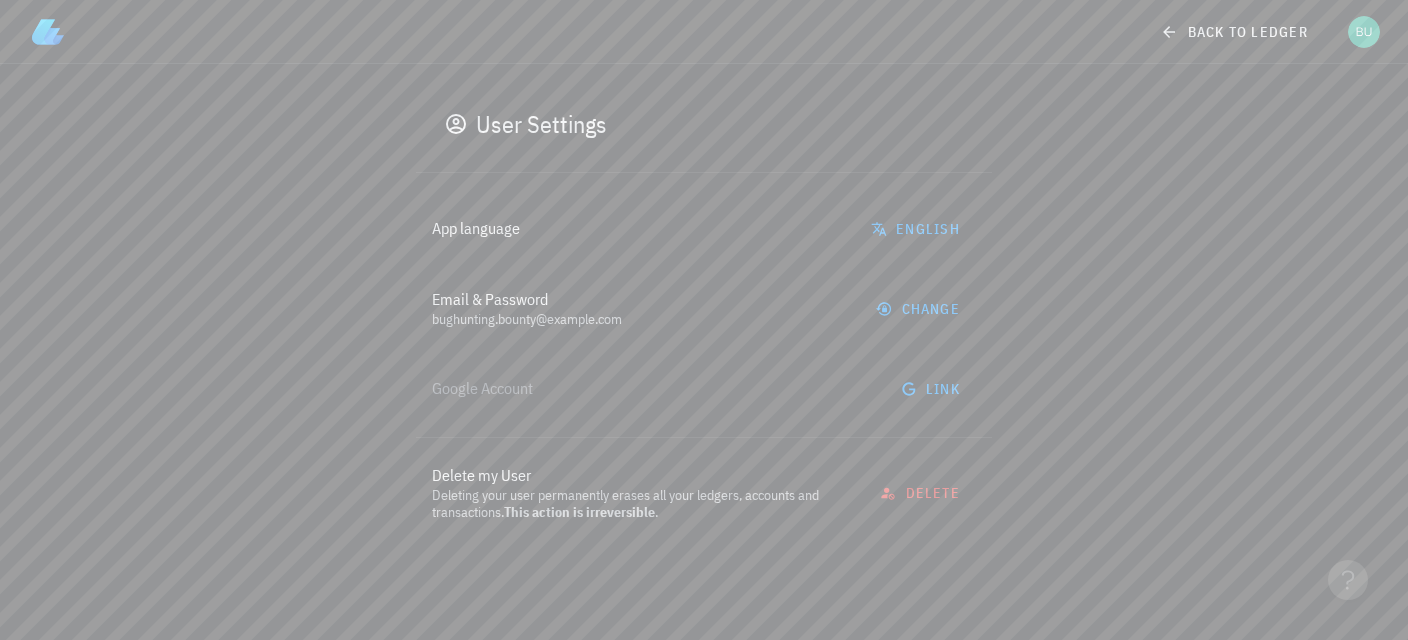 click 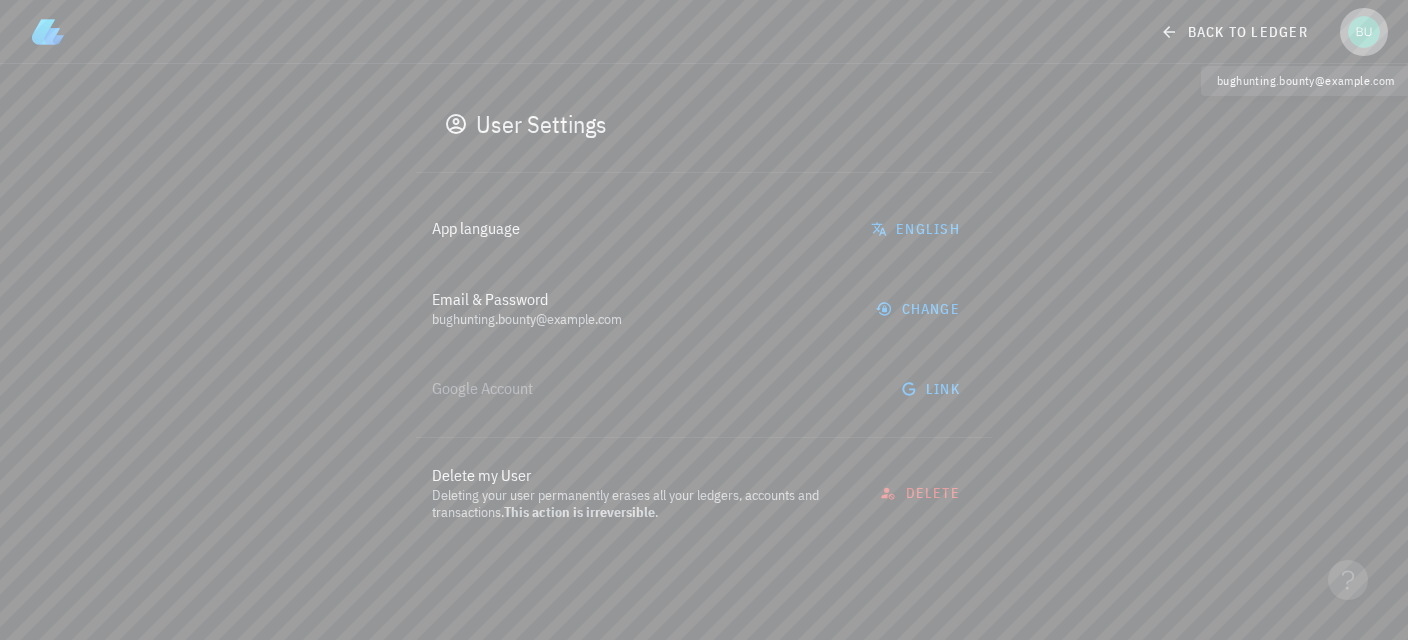 click at bounding box center [1364, 32] 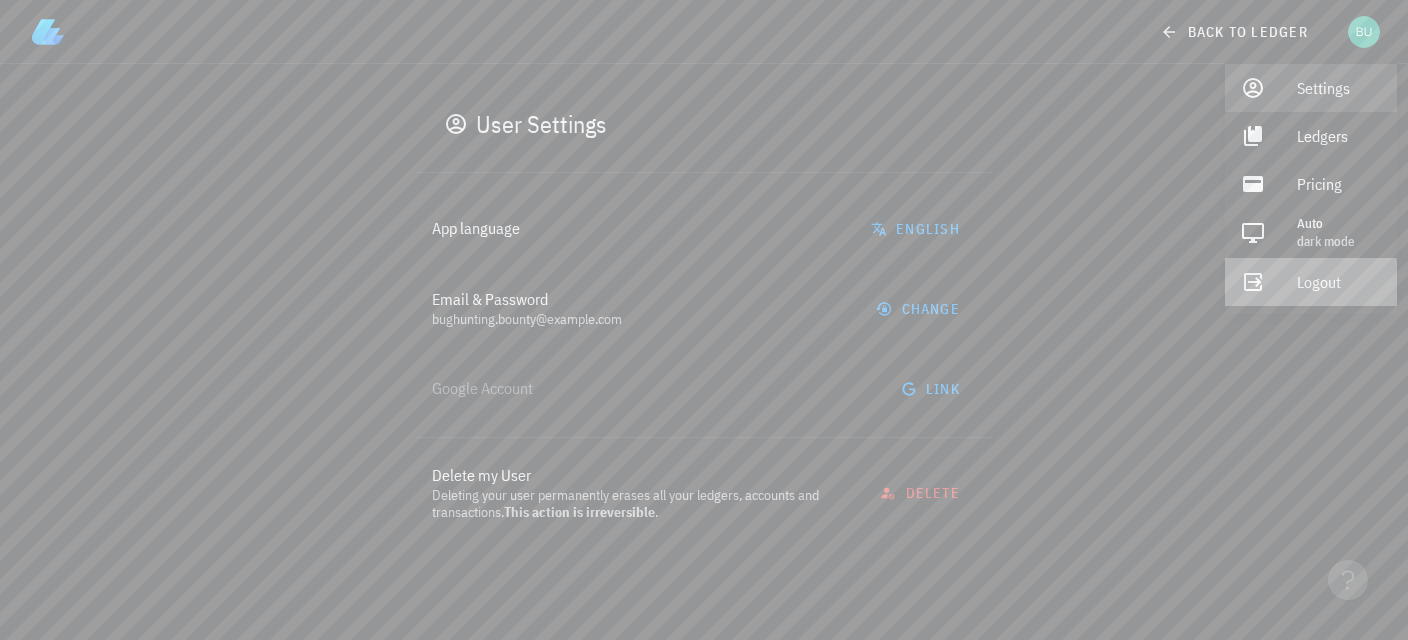 click on "Logout" at bounding box center [1339, 282] 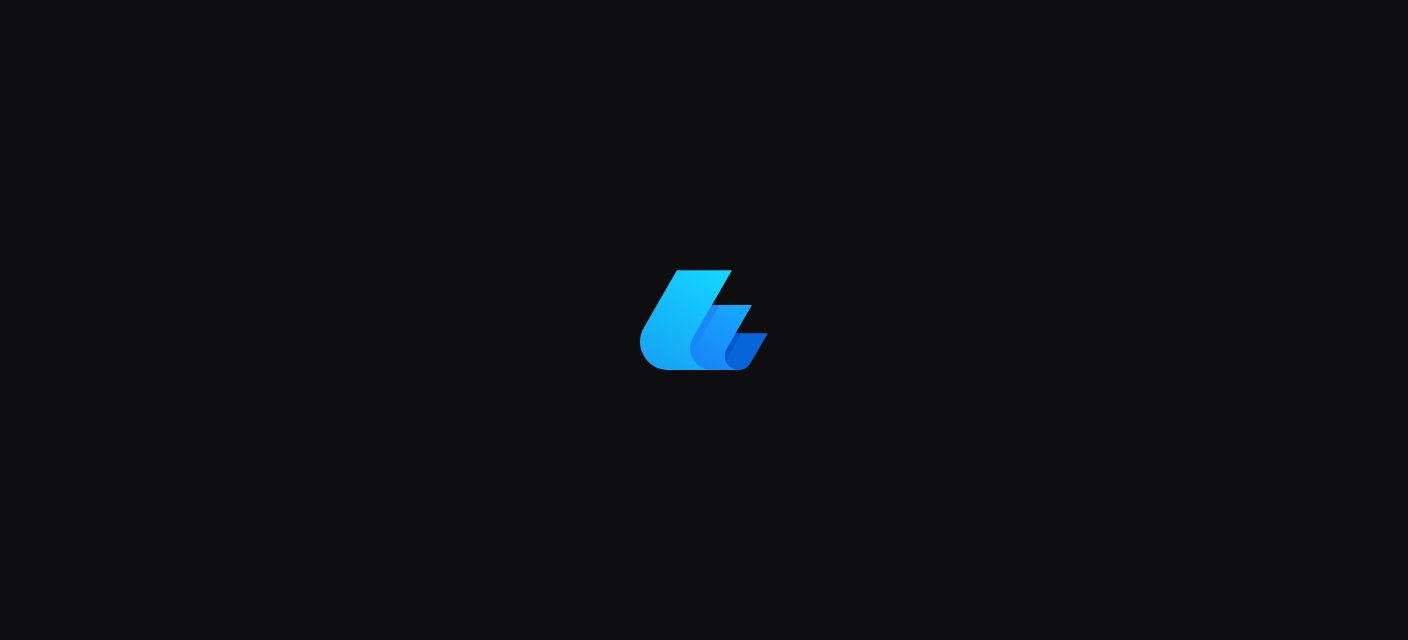 scroll, scrollTop: 0, scrollLeft: 0, axis: both 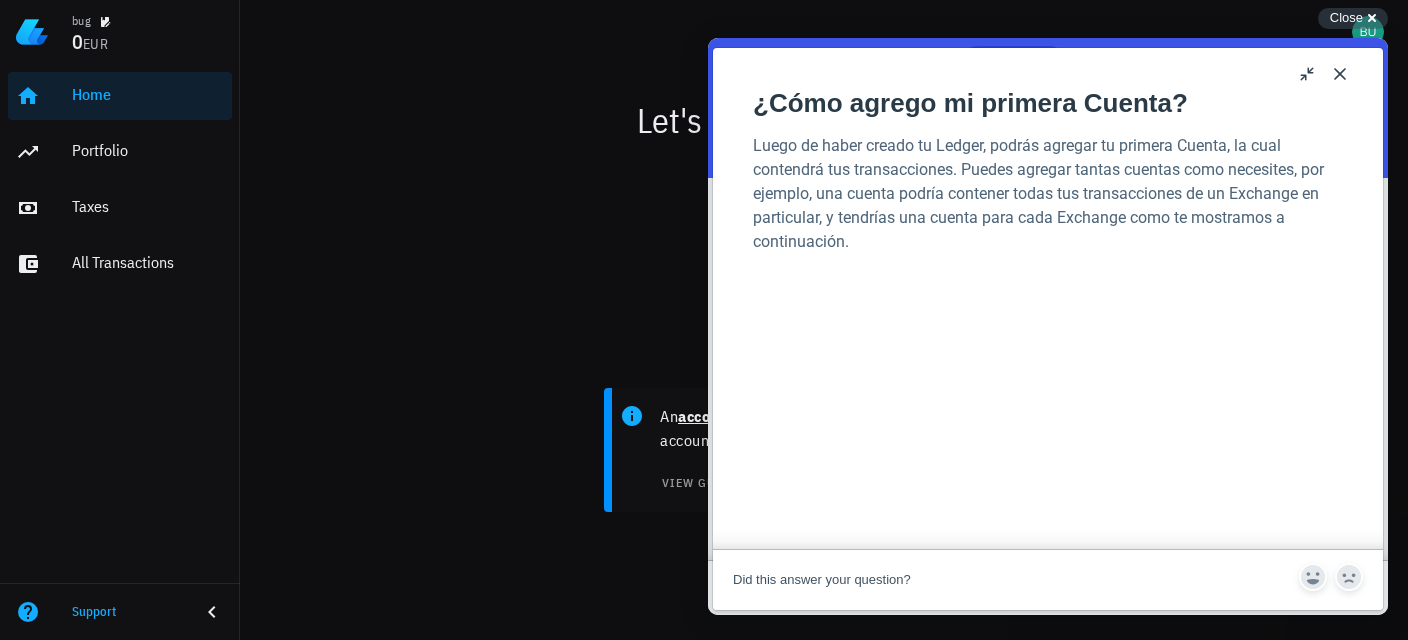 click on "¿Cómo agrego mi primera Cuenta? ¿Cómo agrego mi primera Cuenta? Open in a new window Luego de haber creado tu Ledger, podrás agregar tu primera Cuenta, la cual contendrá tus transacciones. Puedes agregar tantas cuentas como necesites, por ejemplo, una cuenta podría contener todas tus transacciones de un Exchange en particular, y tendrías una cuenta para cada Exchange como te mostramos a continuación.
Te recomendamos esta forma de manejar las cuentas para mantener el orden y la información que las distintas cuentas te puedan entregar.
Agrega tu primera cuenta
También podrás  conectar una API  directamente al agregar la cuenta, pero esto lo veremos luego.
Conoce más revisando los artículos relacionados acá abajo ⬇️ Related Articles ¿Cómo empiezo? ¿Cómo creo mi primer Ledger? ¿Cómo agrego mi primera Transacción? ¿Qué es una Cuenta? ¿Cómo edito una cuenta?" at bounding box center [1048, 299] 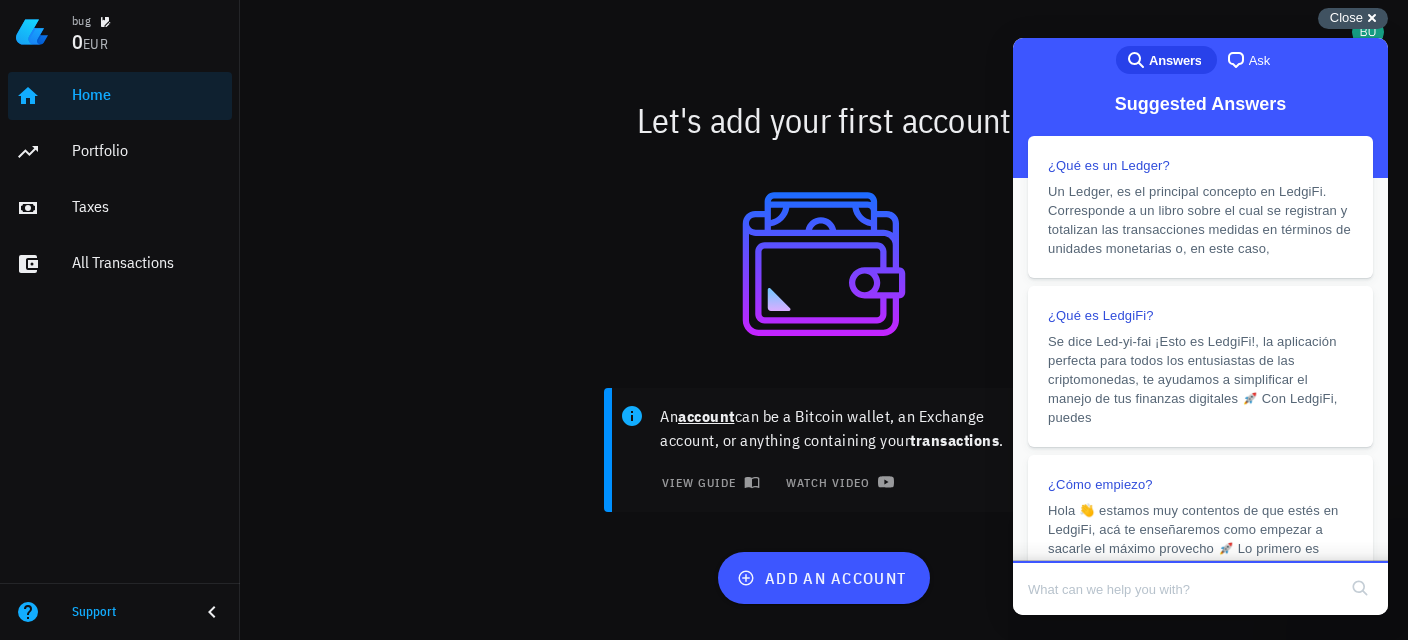 click on "Close cross-small" at bounding box center [1353, 18] 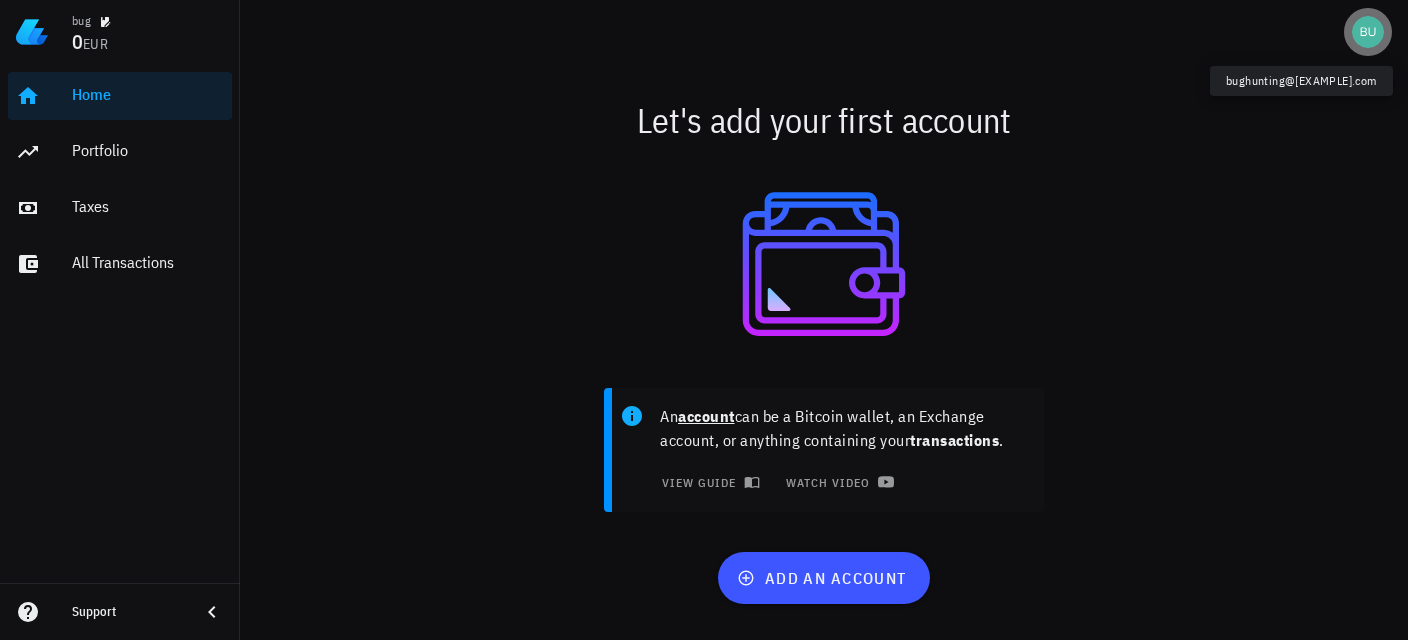click at bounding box center [1368, 32] 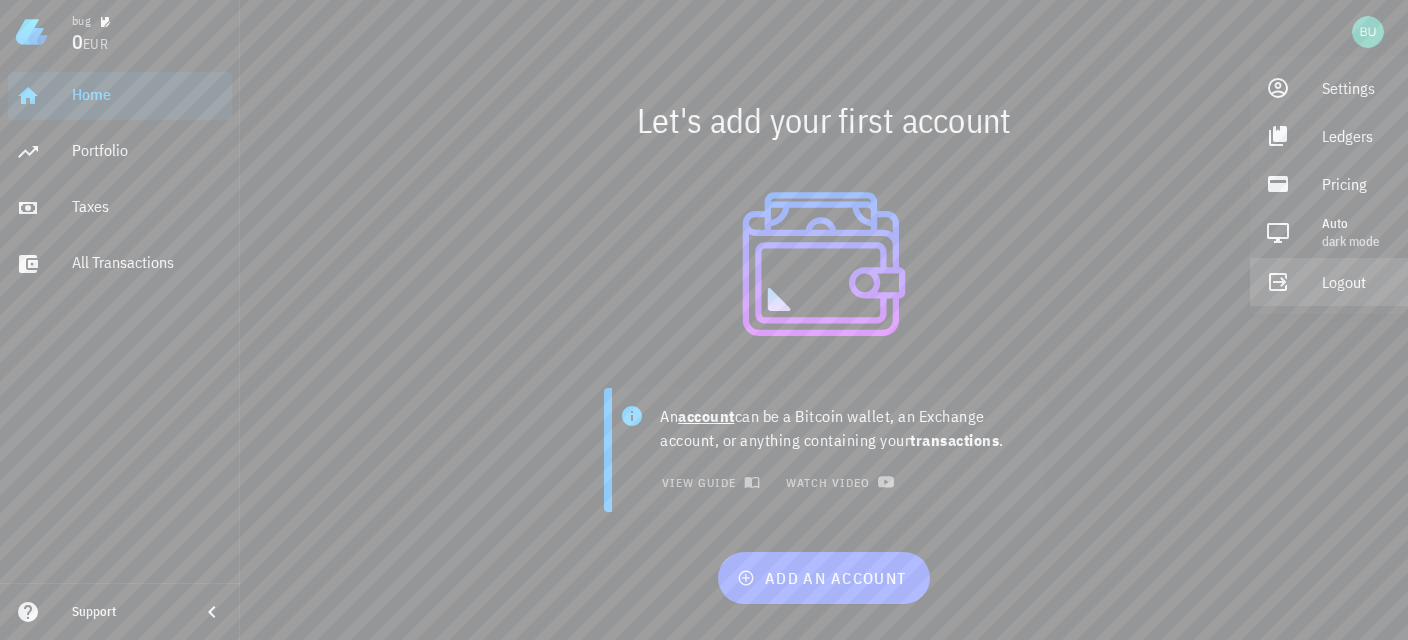 click on "Logout" at bounding box center (1329, 282) 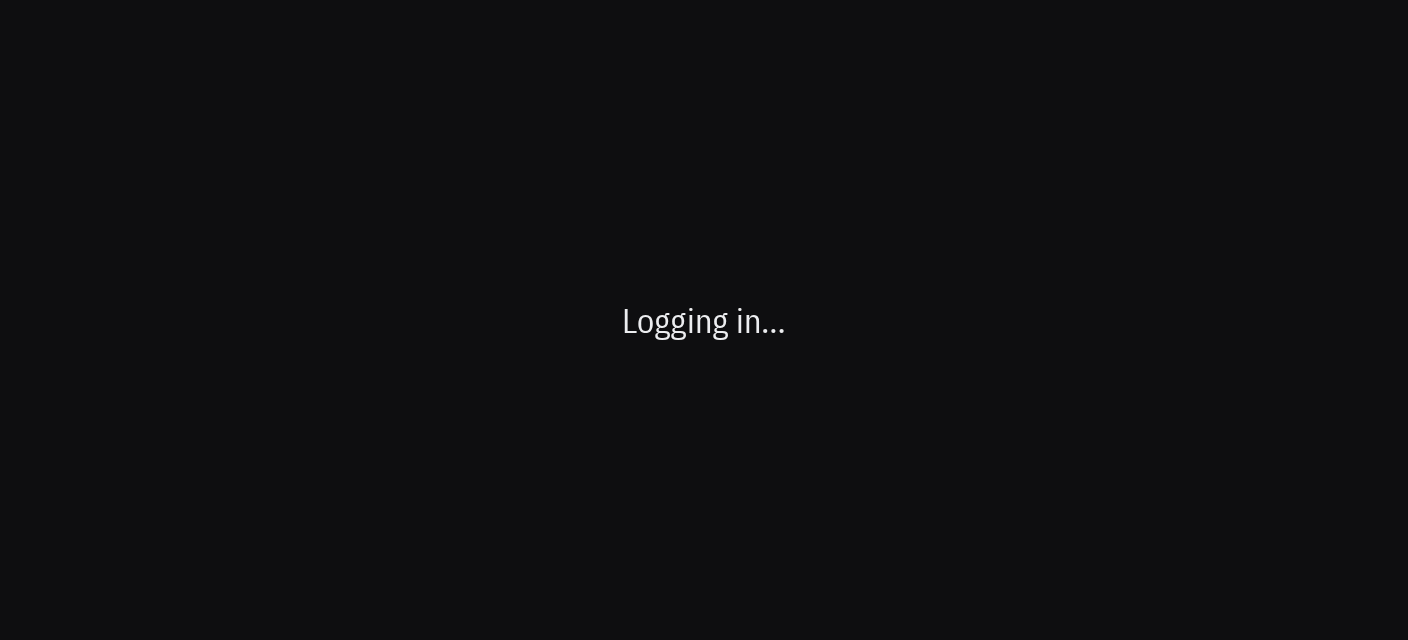 scroll, scrollTop: 0, scrollLeft: 0, axis: both 